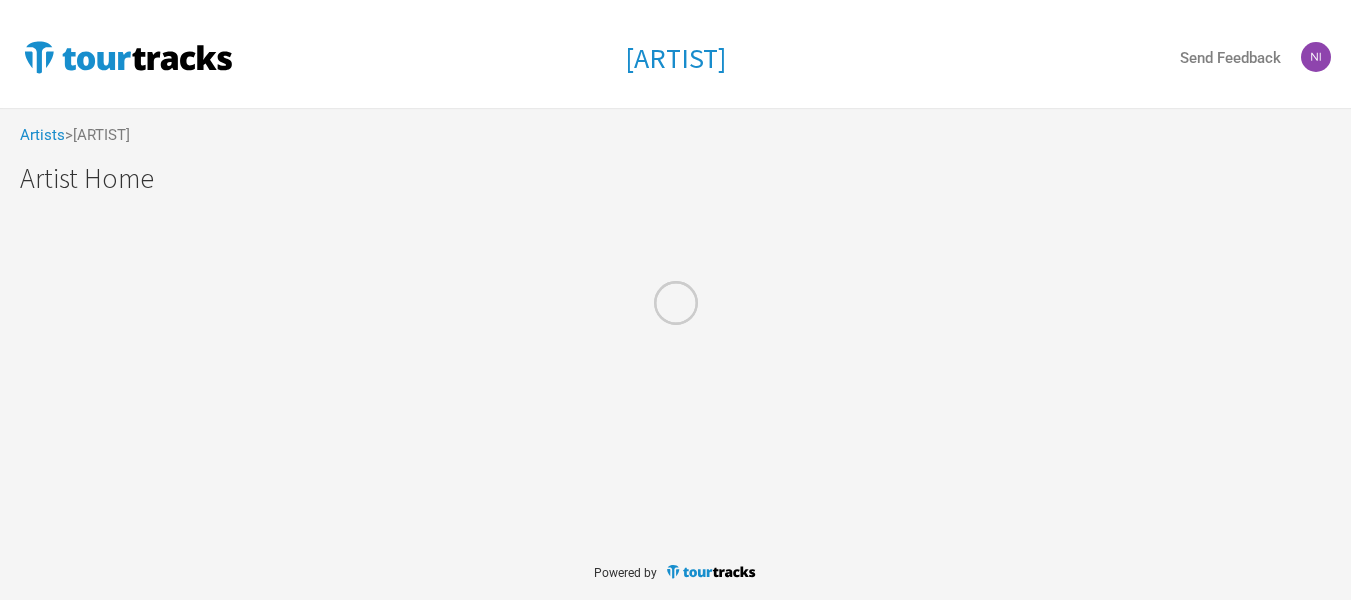 scroll, scrollTop: 0, scrollLeft: 0, axis: both 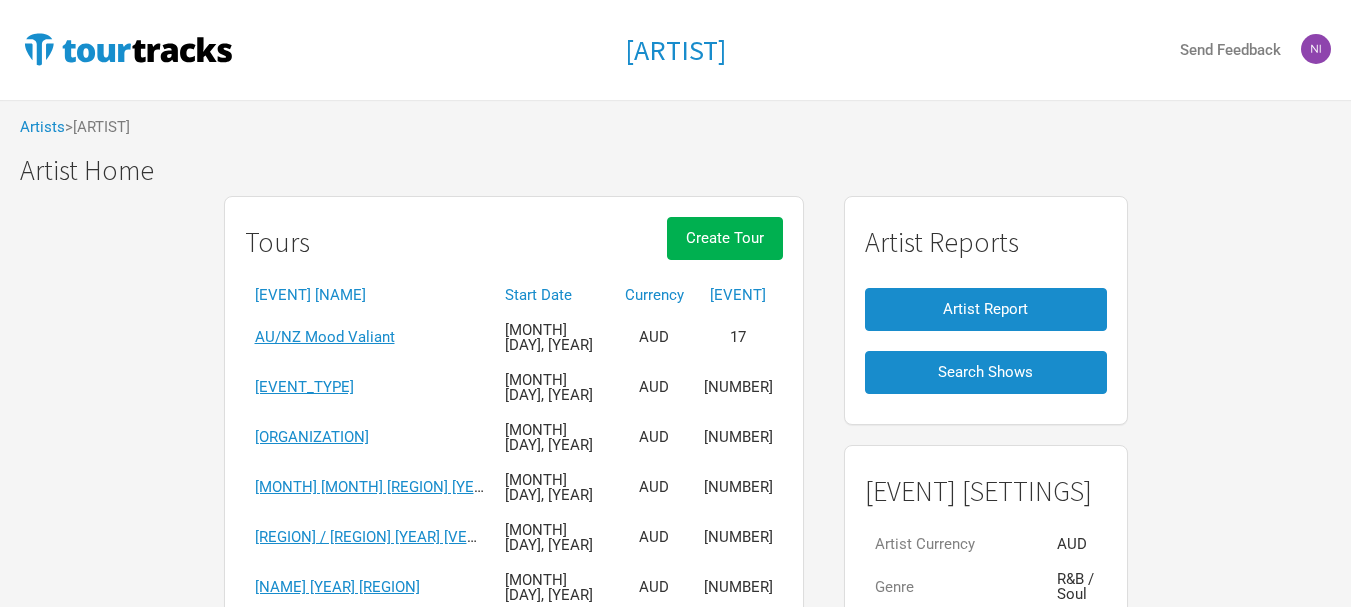 click on "Start Date" at bounding box center (555, 295) 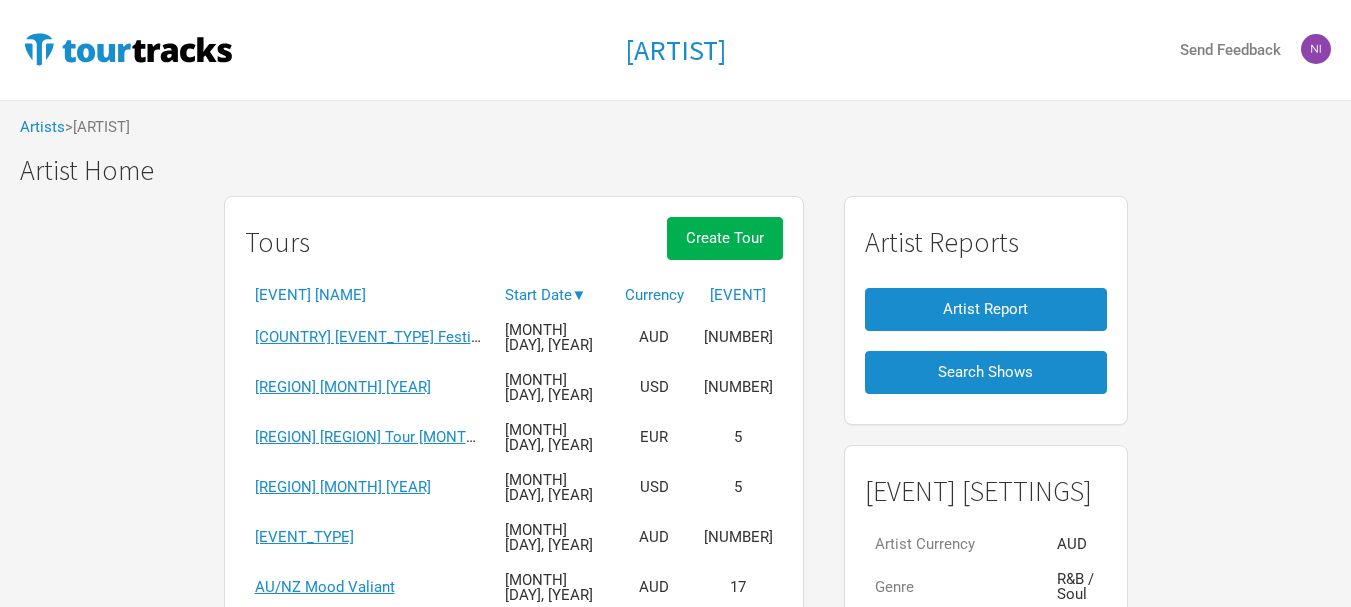 click on "[DATE_TYPE] ▼" at bounding box center [555, 295] 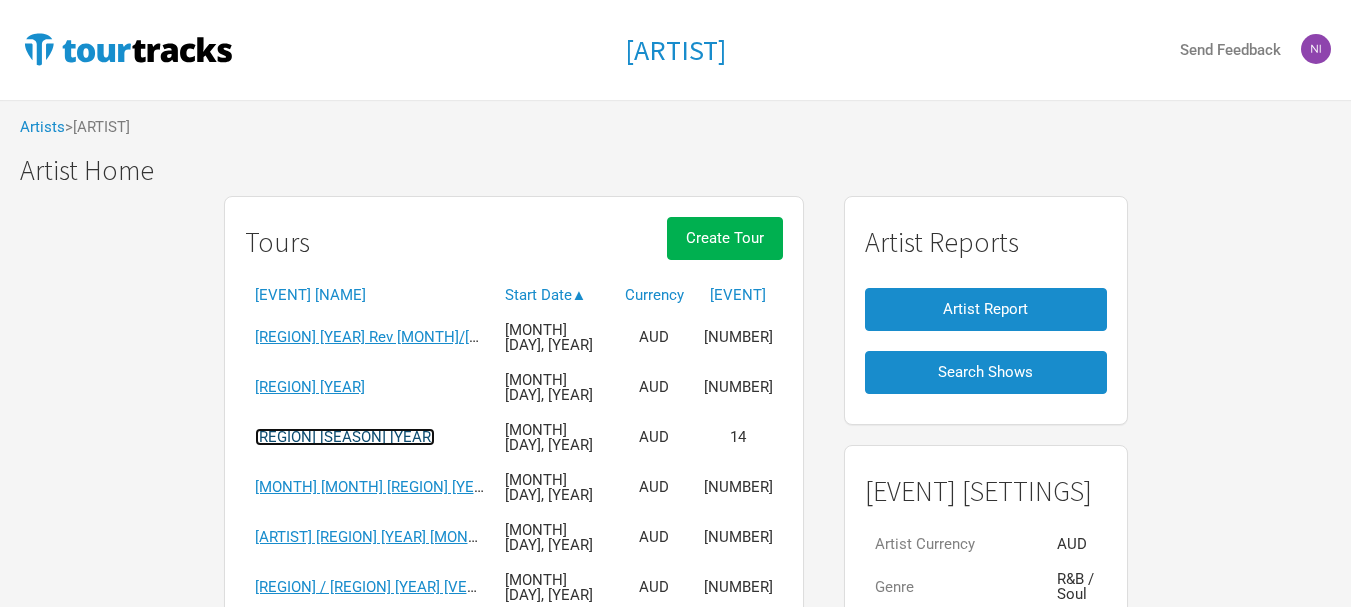 click on "[REGION] [SEASON] [YEAR]" at bounding box center (345, 437) 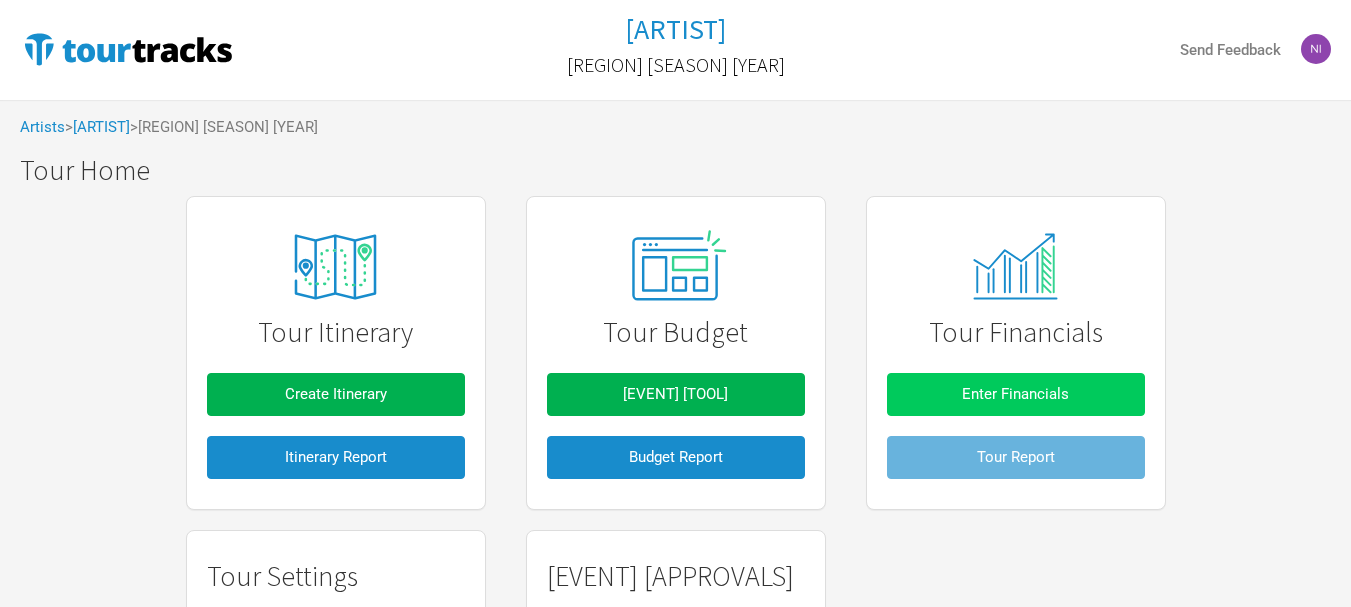 click on "Enter Financials" at bounding box center (1016, 394) 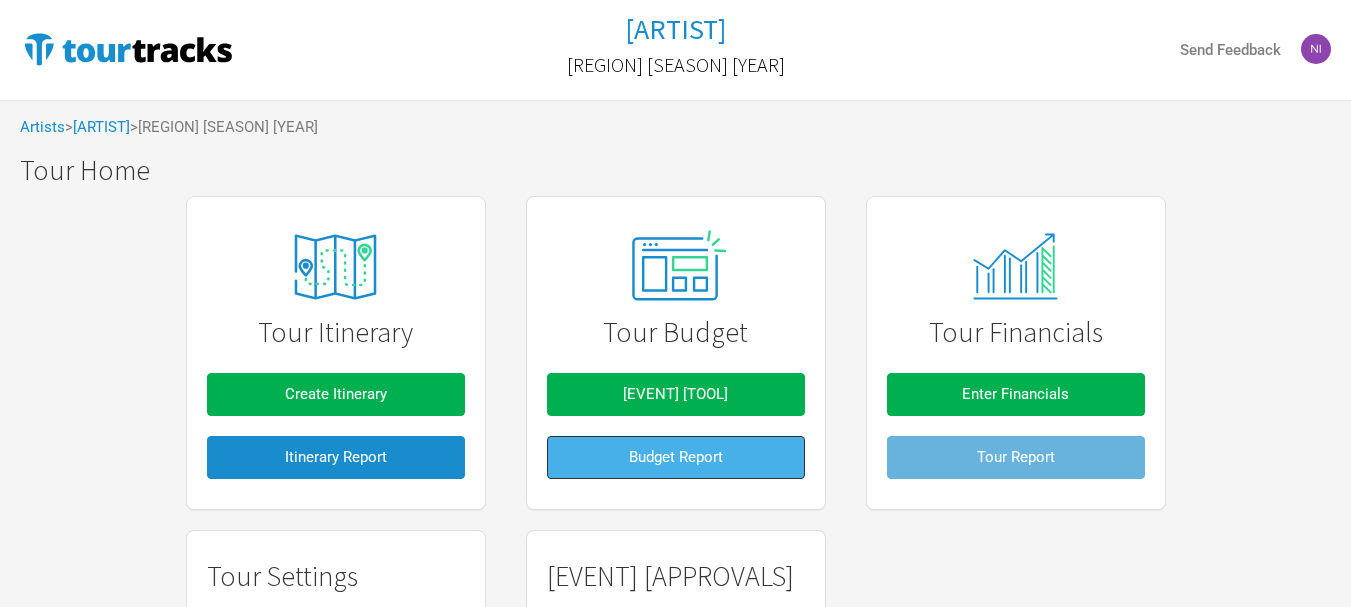 click on "Budget Report" at bounding box center (676, 457) 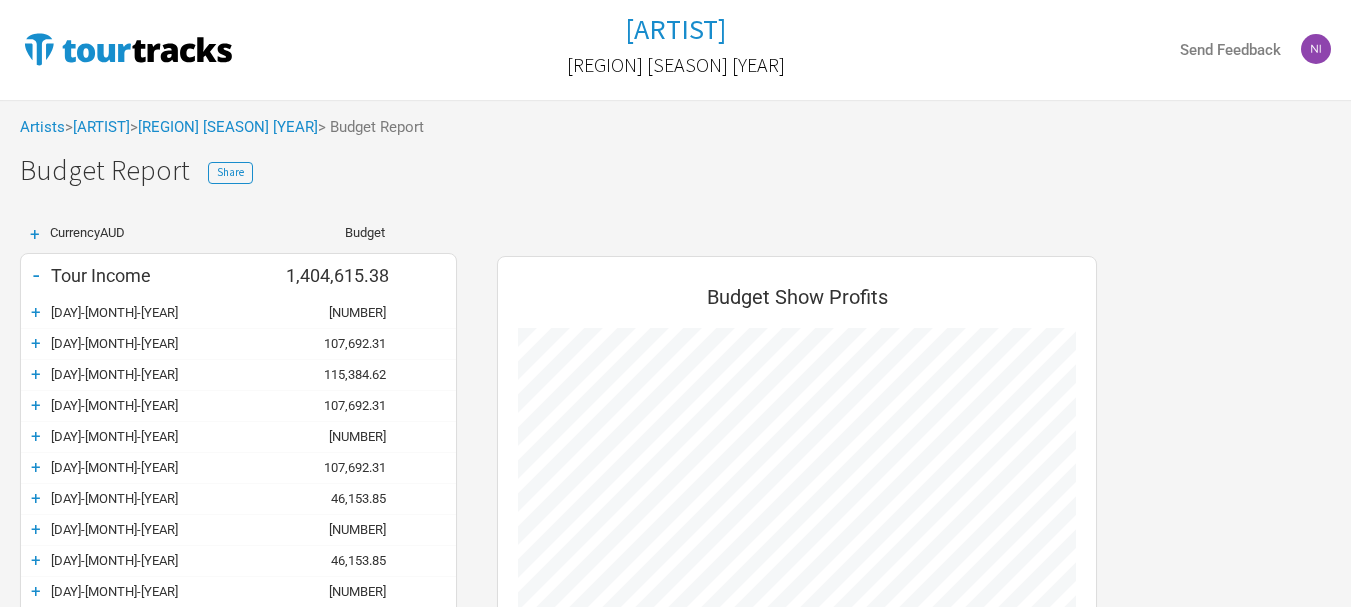 scroll, scrollTop: 998950, scrollLeft: 999360, axis: both 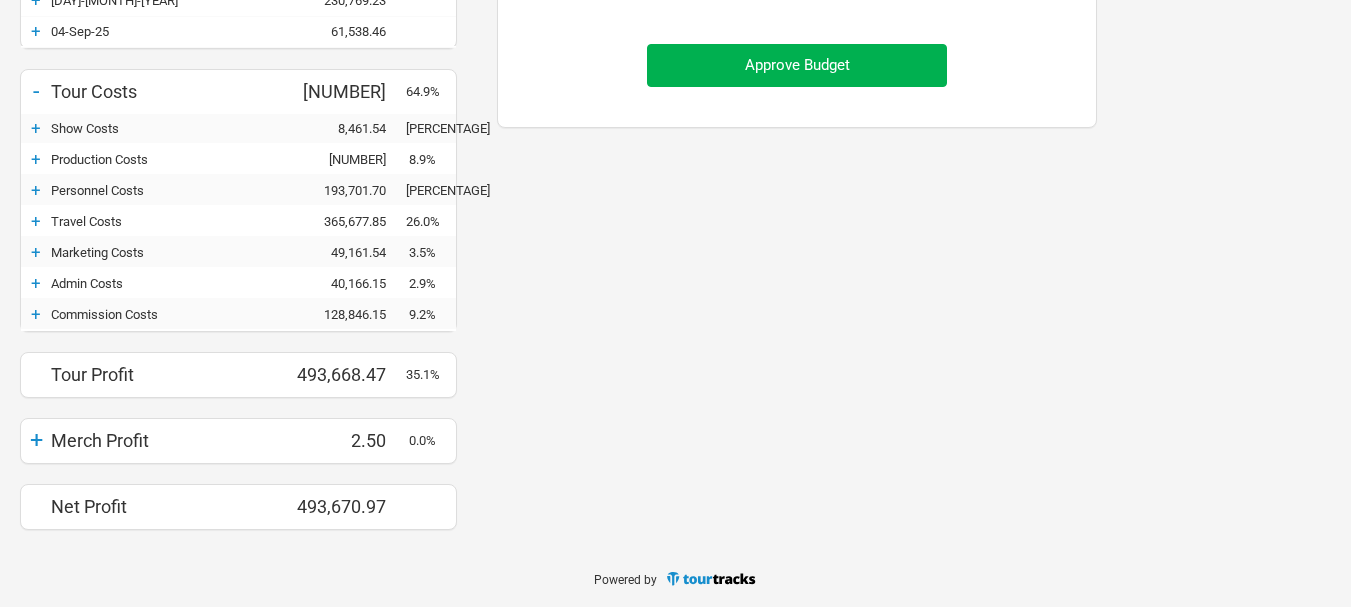 click on "Budget Show Profits Approve Budget" at bounding box center [797, 25] 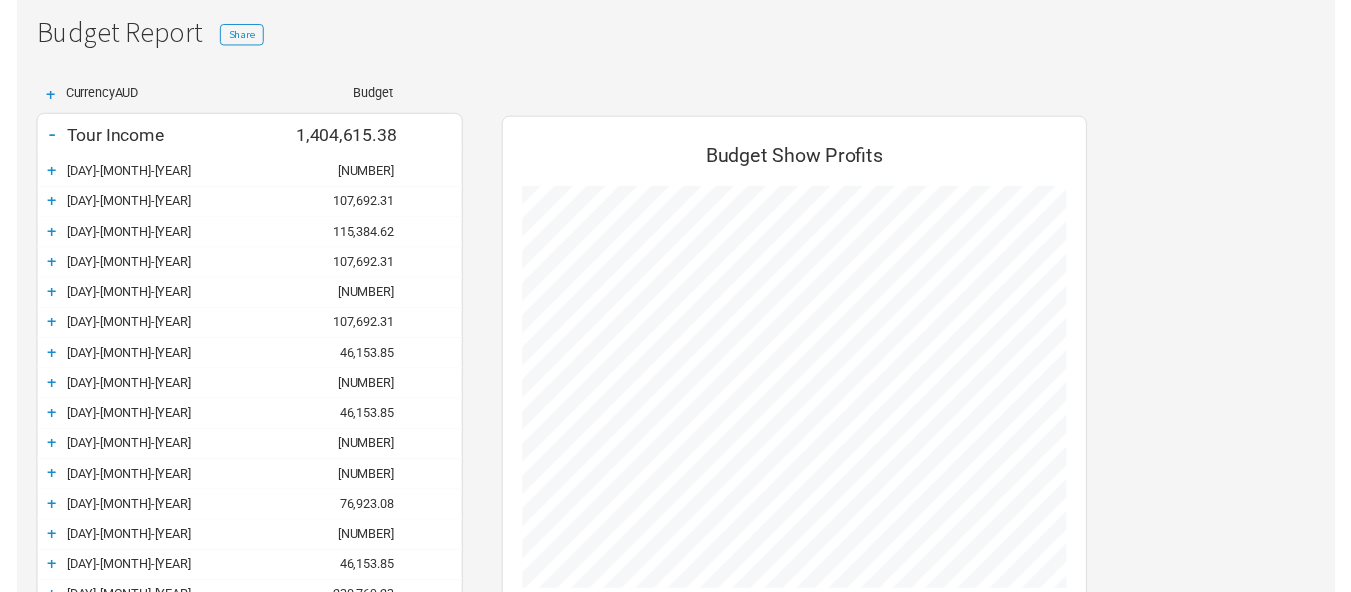 scroll, scrollTop: 0, scrollLeft: 0, axis: both 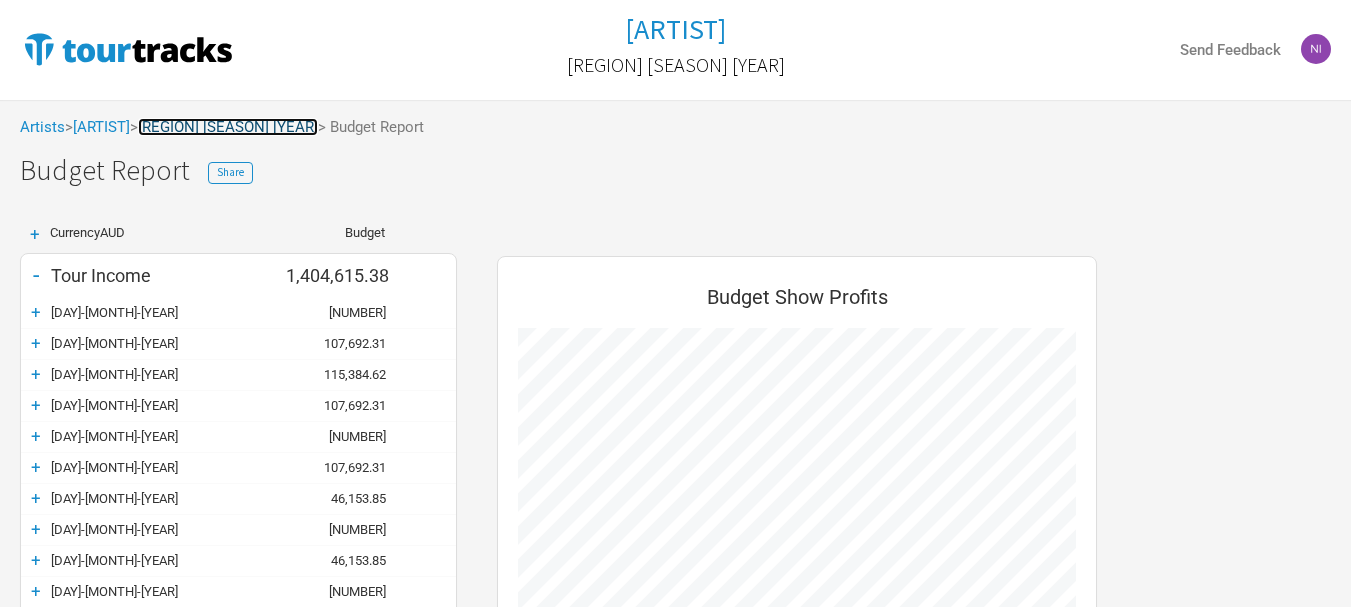 click on "[REGION] [SEASON] [YEAR]" at bounding box center [228, 127] 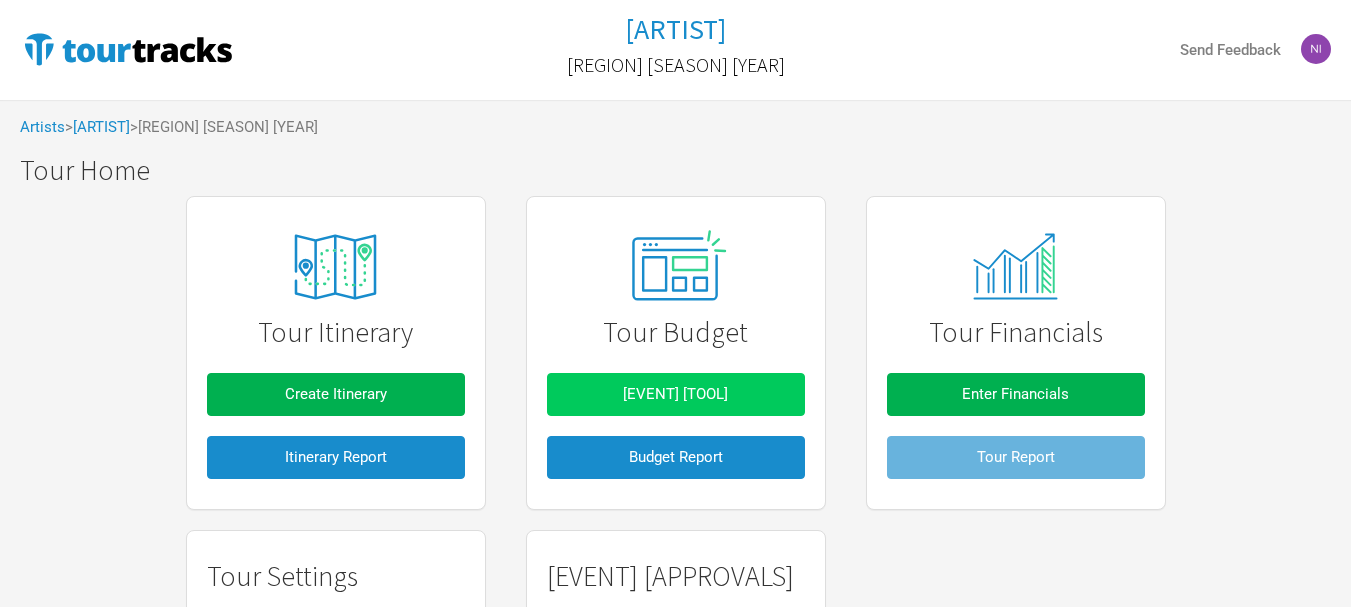 click on "[EVENT] [TOOL]" at bounding box center (676, 394) 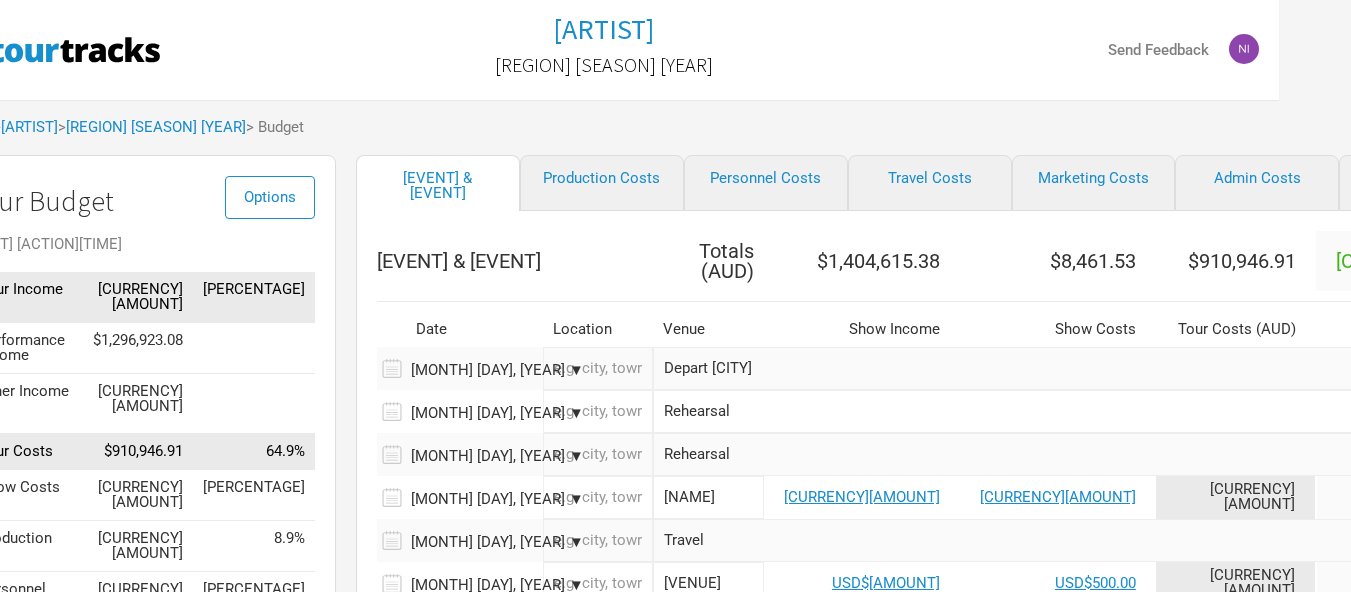 scroll, scrollTop: 0, scrollLeft: 134, axis: horizontal 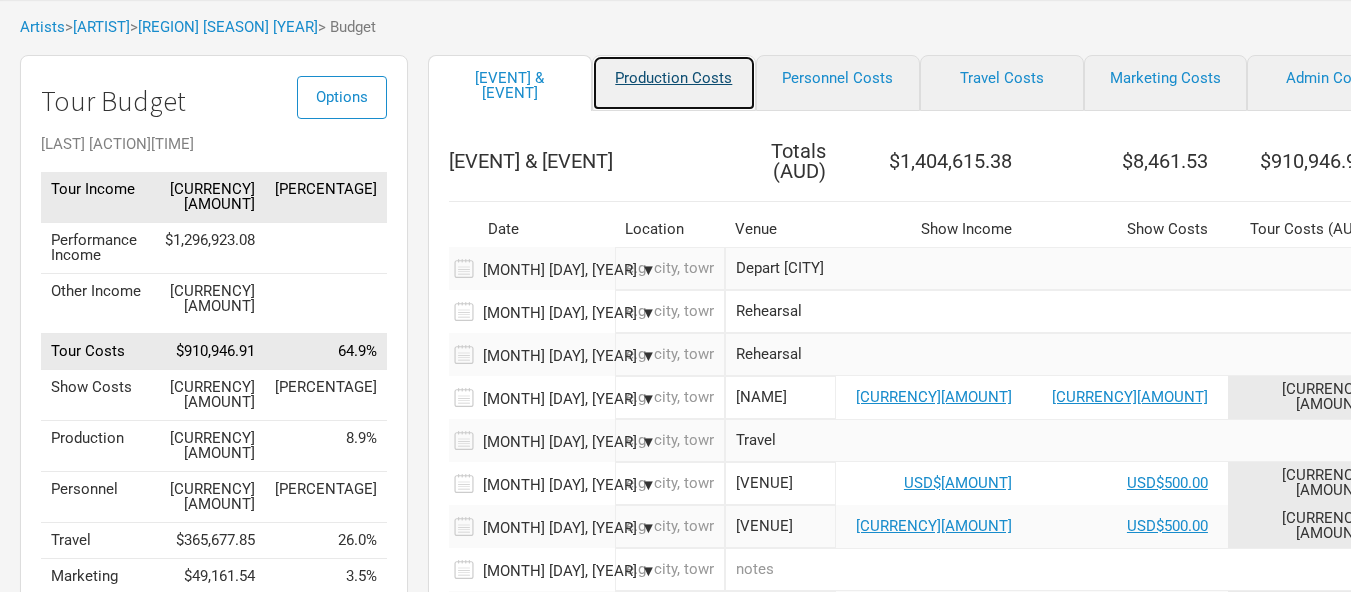 click on "Production Costs" at bounding box center (674, 83) 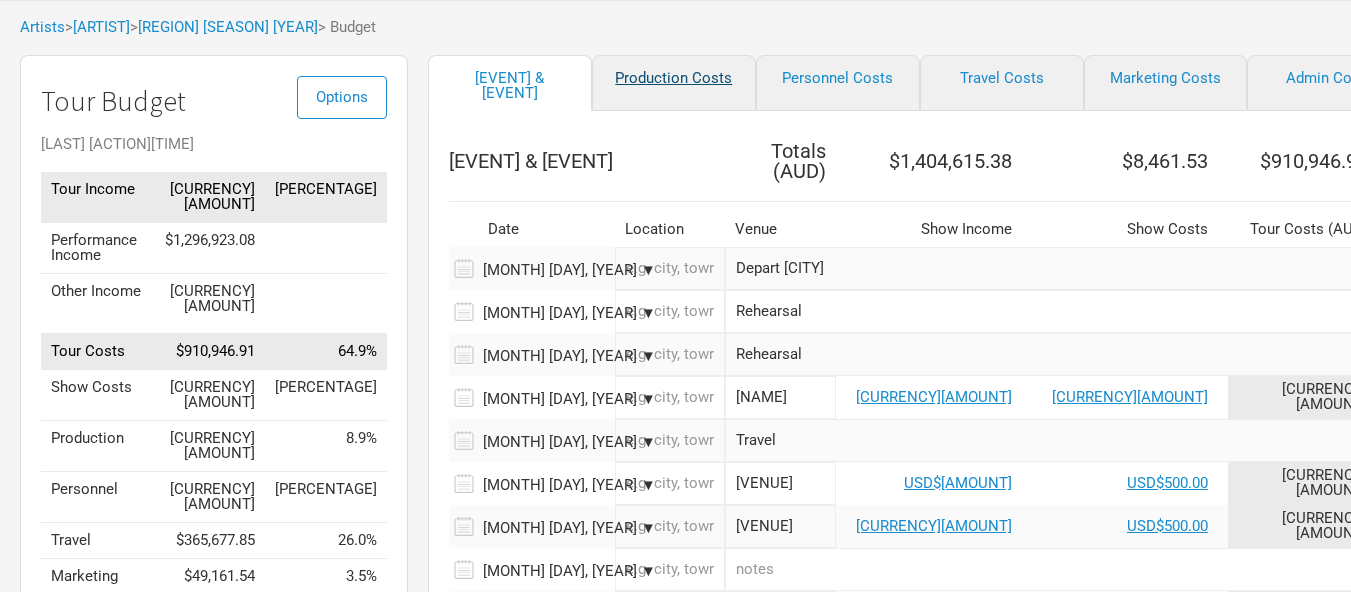 select on "Show Days" 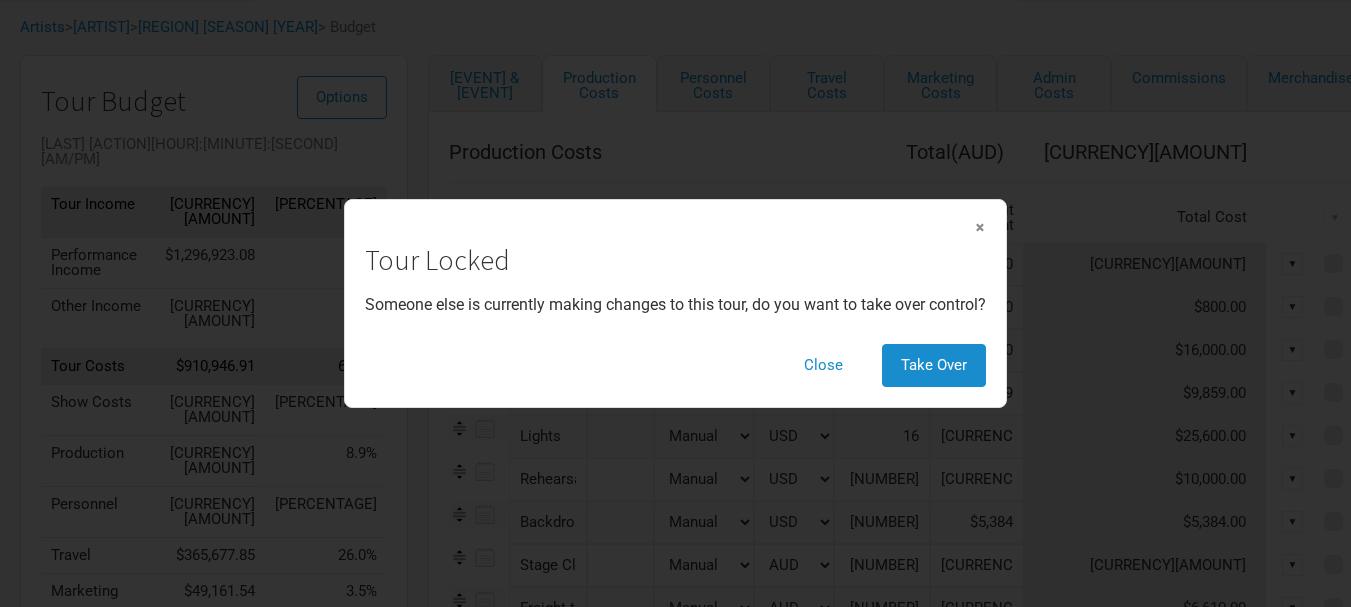 click on "×" at bounding box center (675, 227) 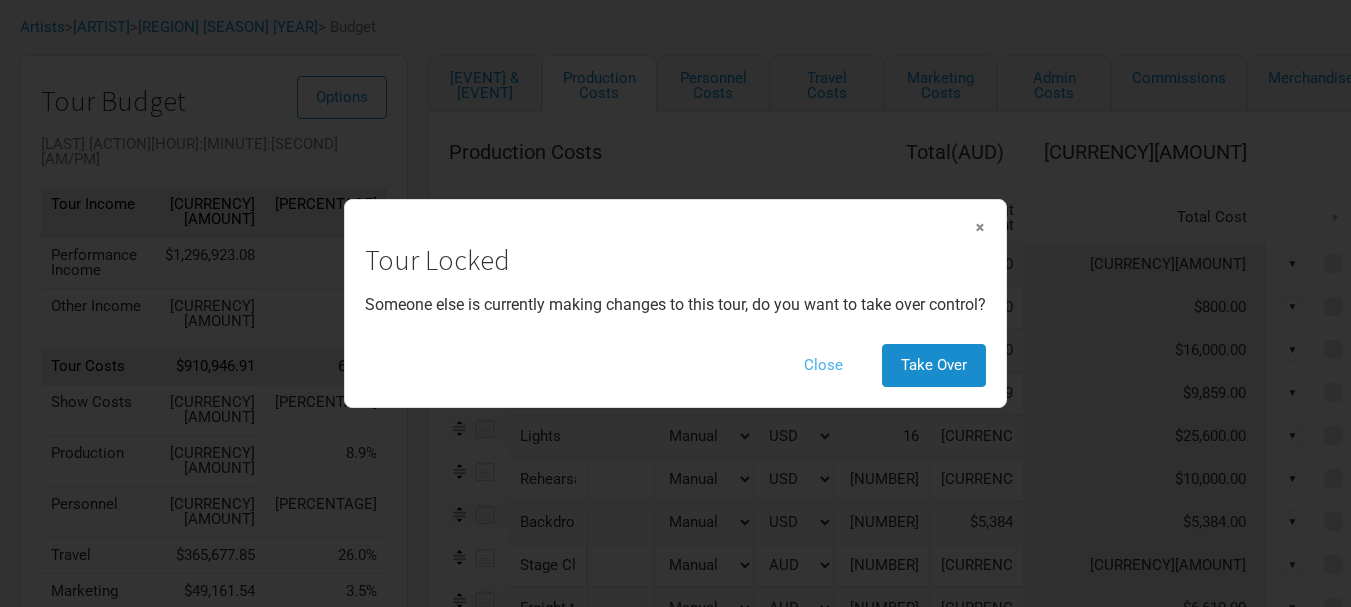 click on "Close" at bounding box center [823, 365] 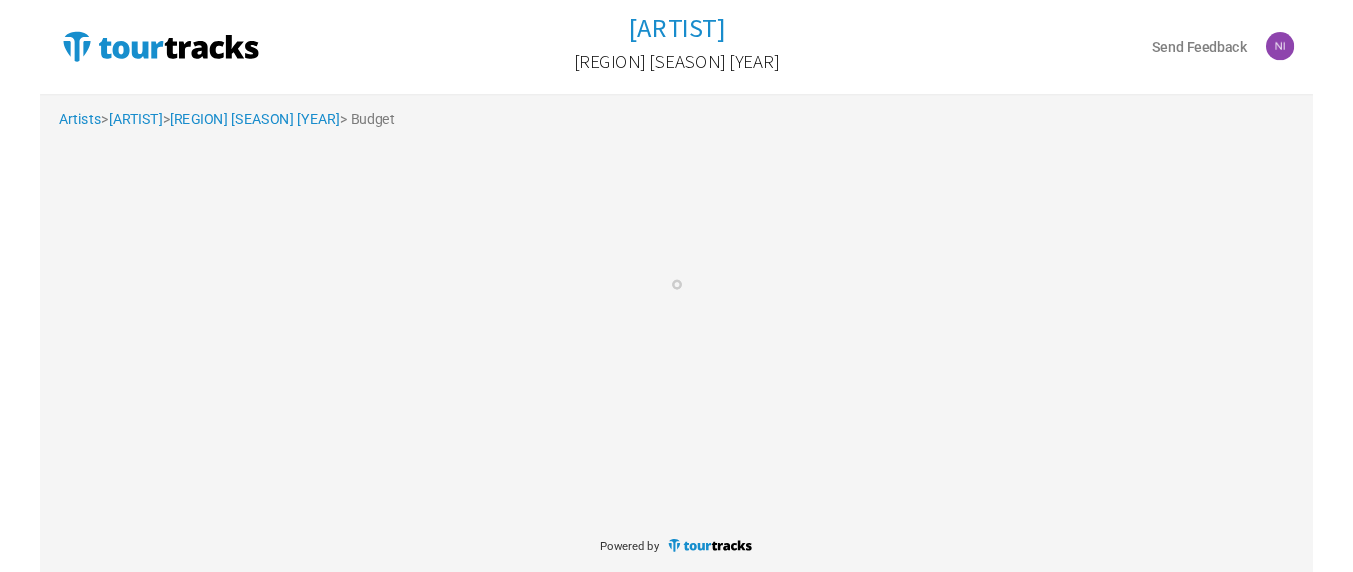 scroll, scrollTop: 0, scrollLeft: 0, axis: both 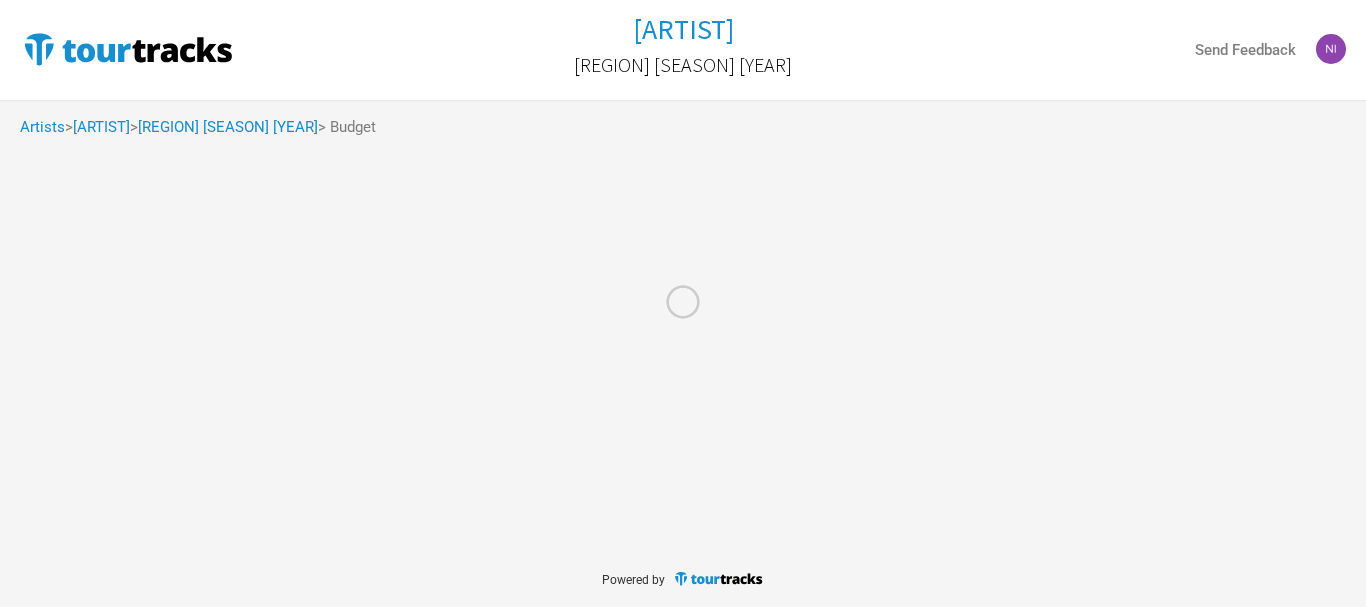 select on "Show Days" 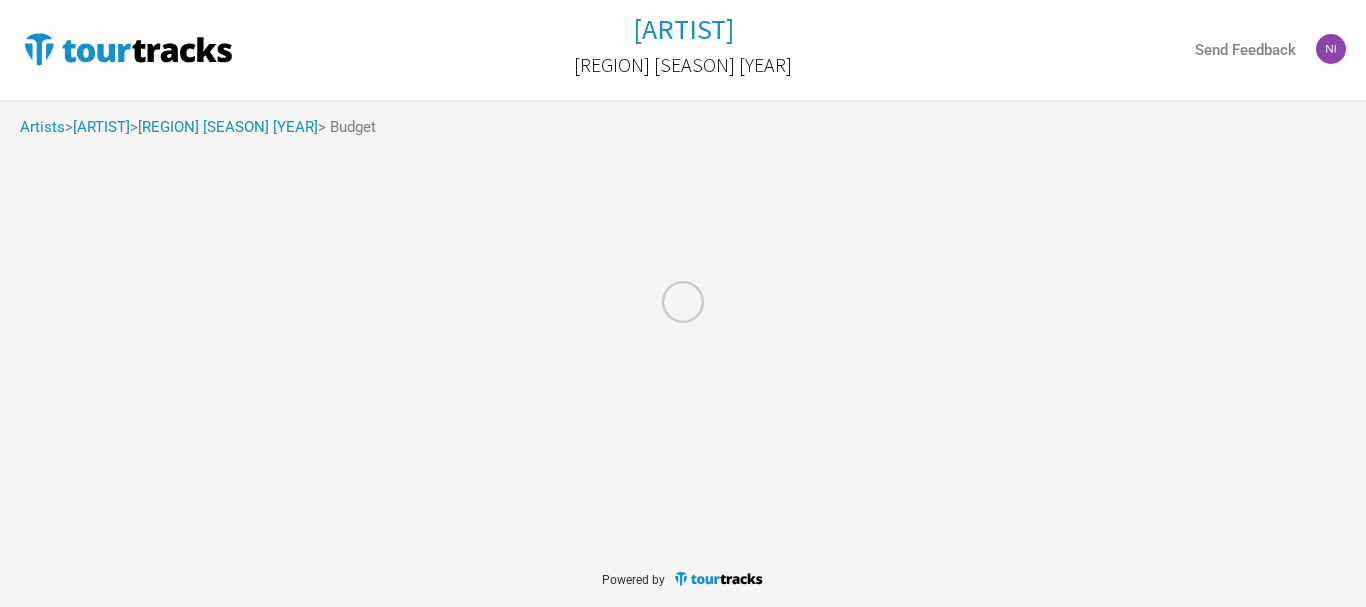 select on "USD" 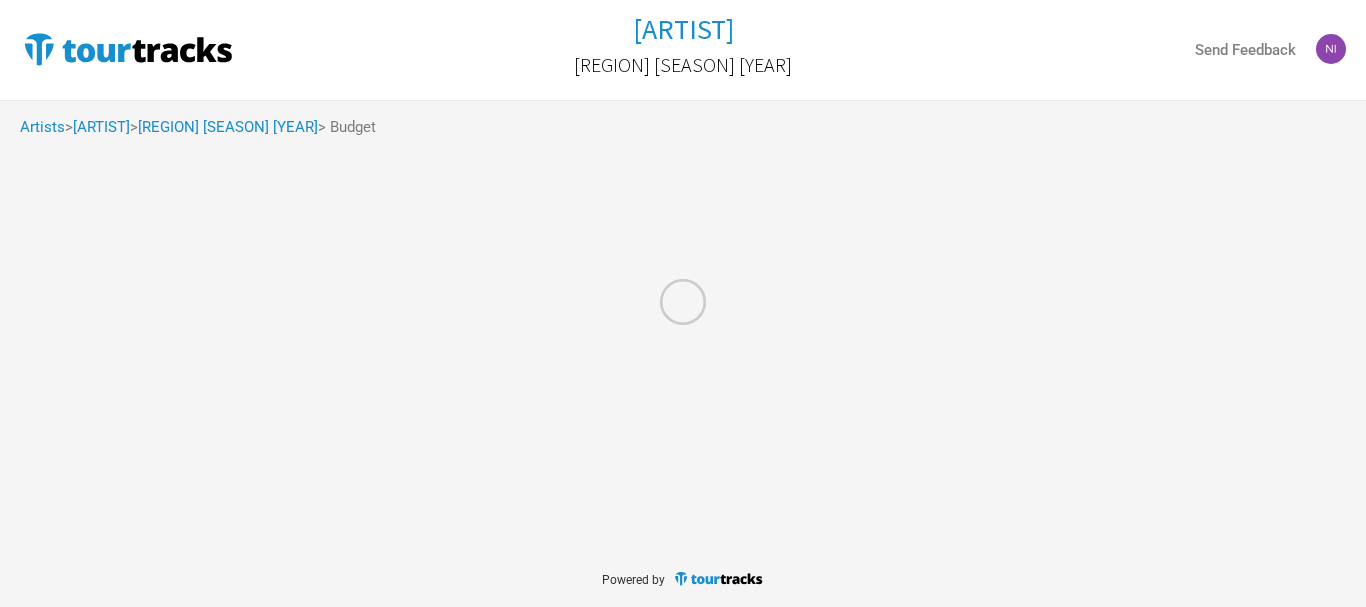 select on "[EVENT]" 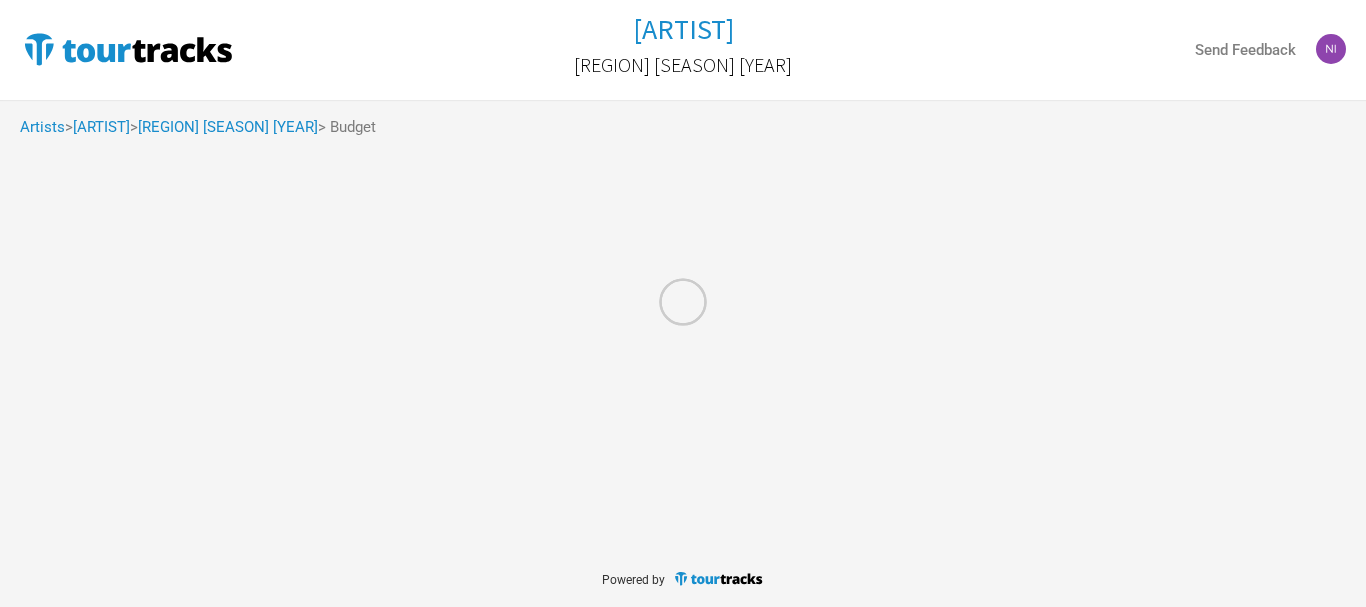 select on "USD" 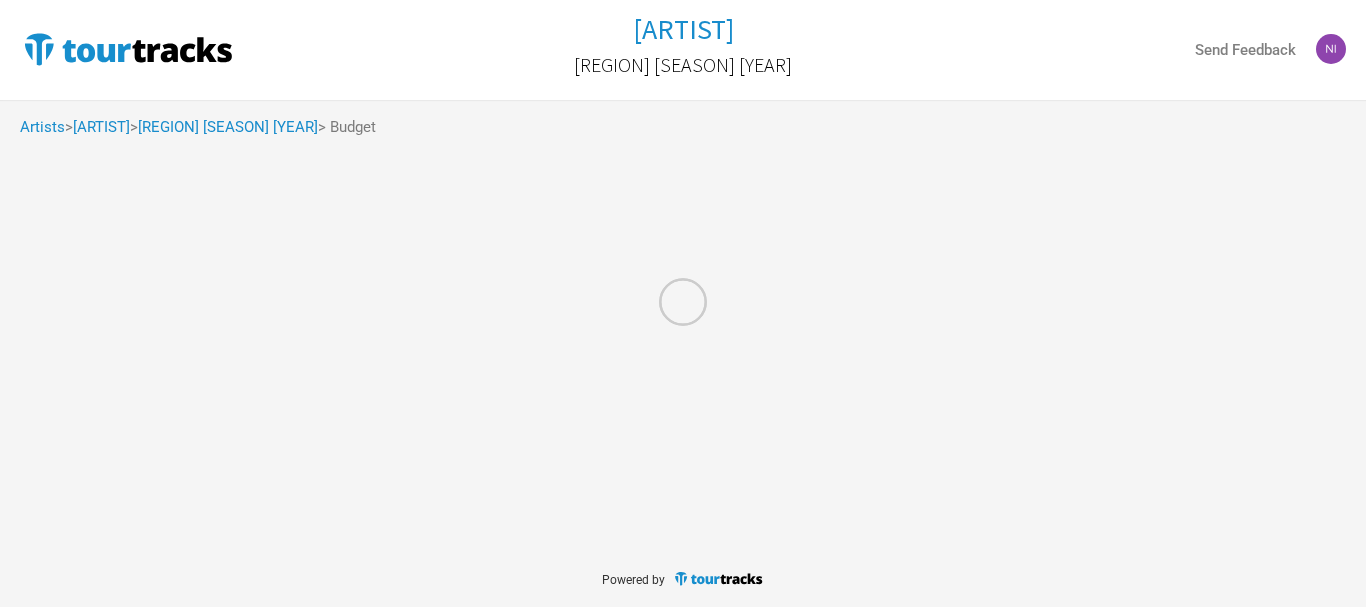 select on "[EVENT]" 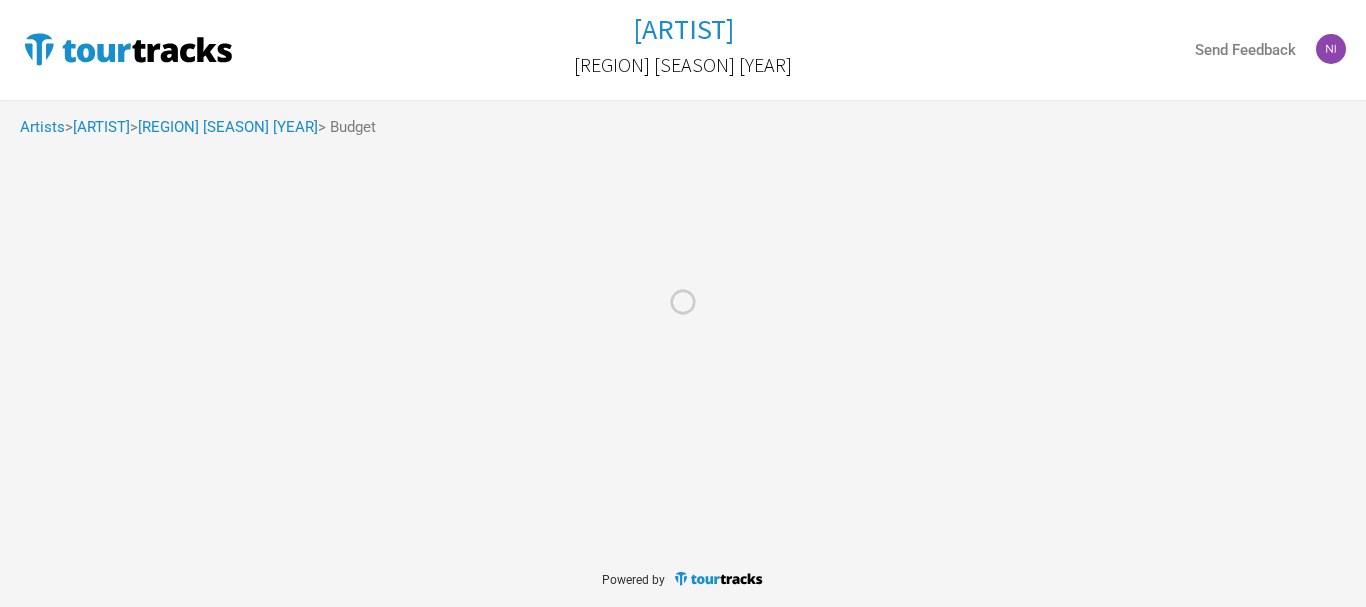 select on "USD" 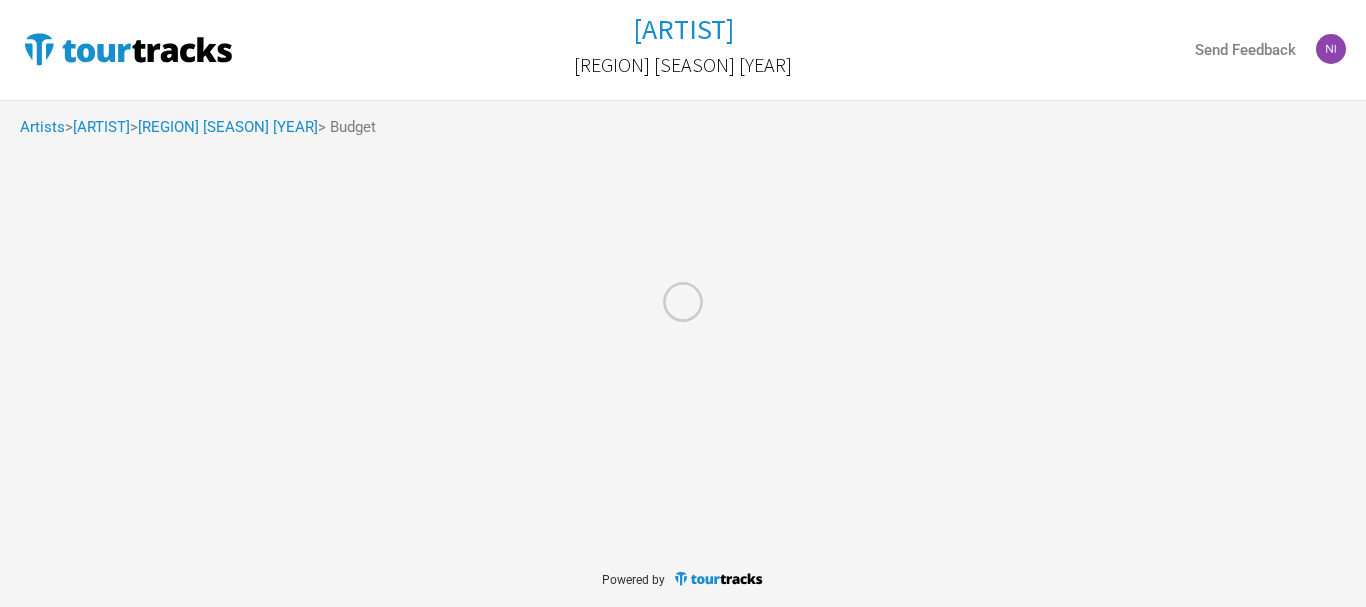 select on "[EVENT]" 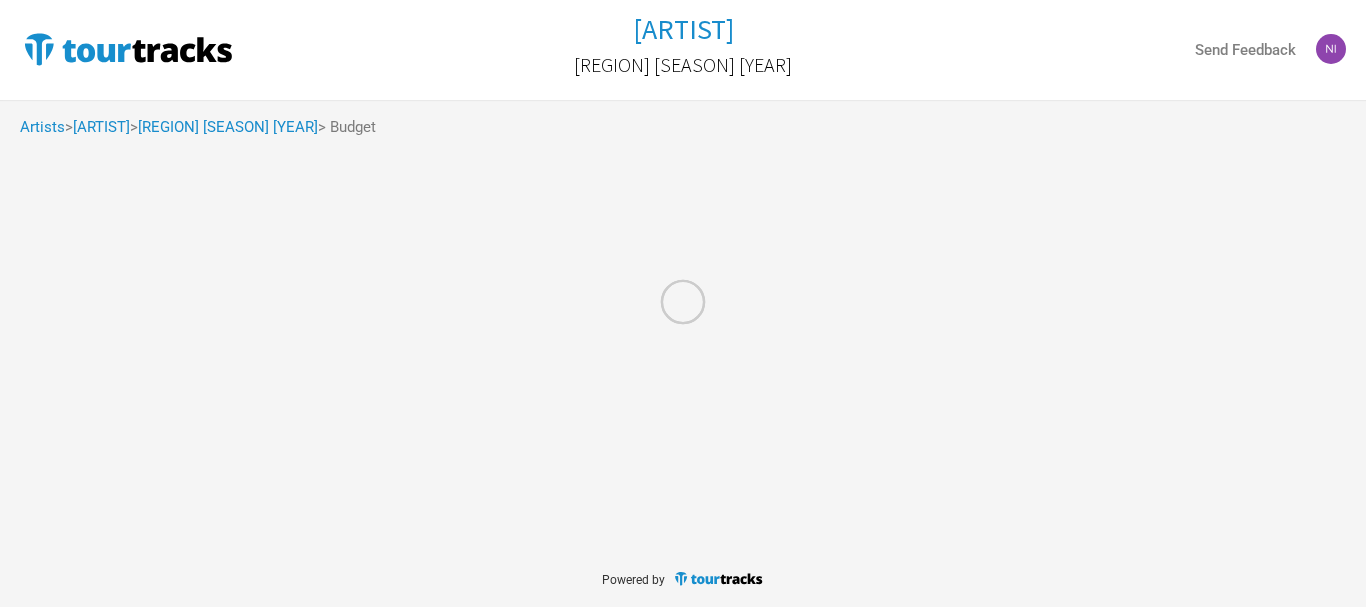 select on "USD" 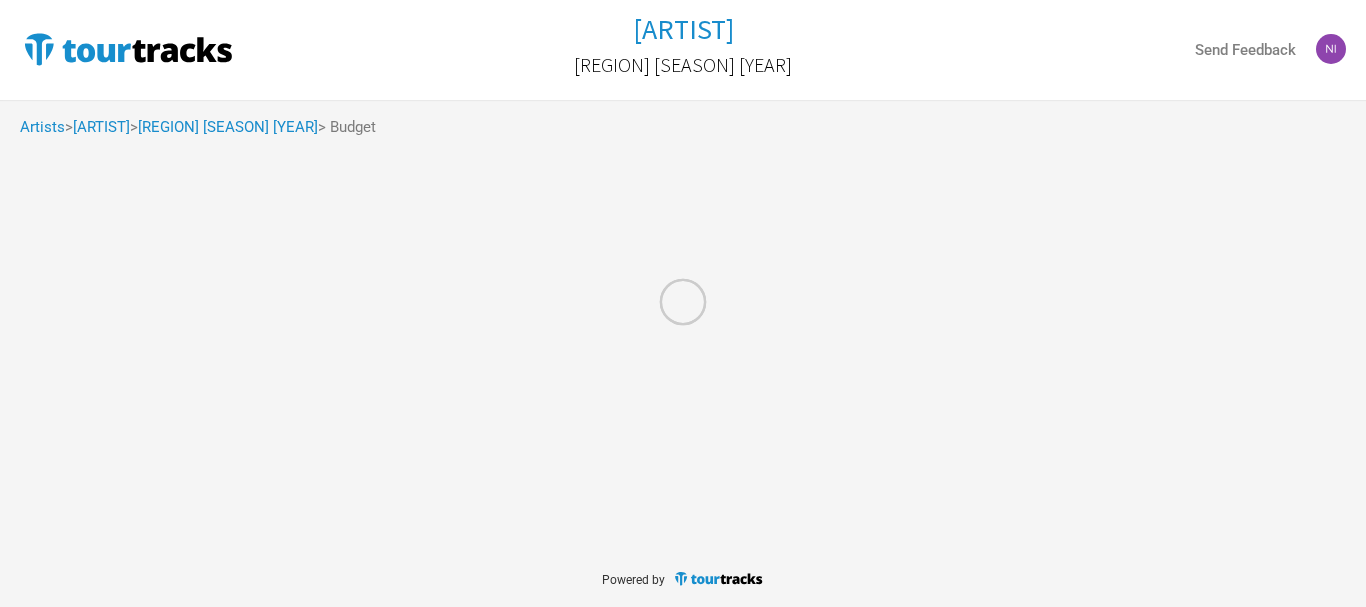 select on "USD" 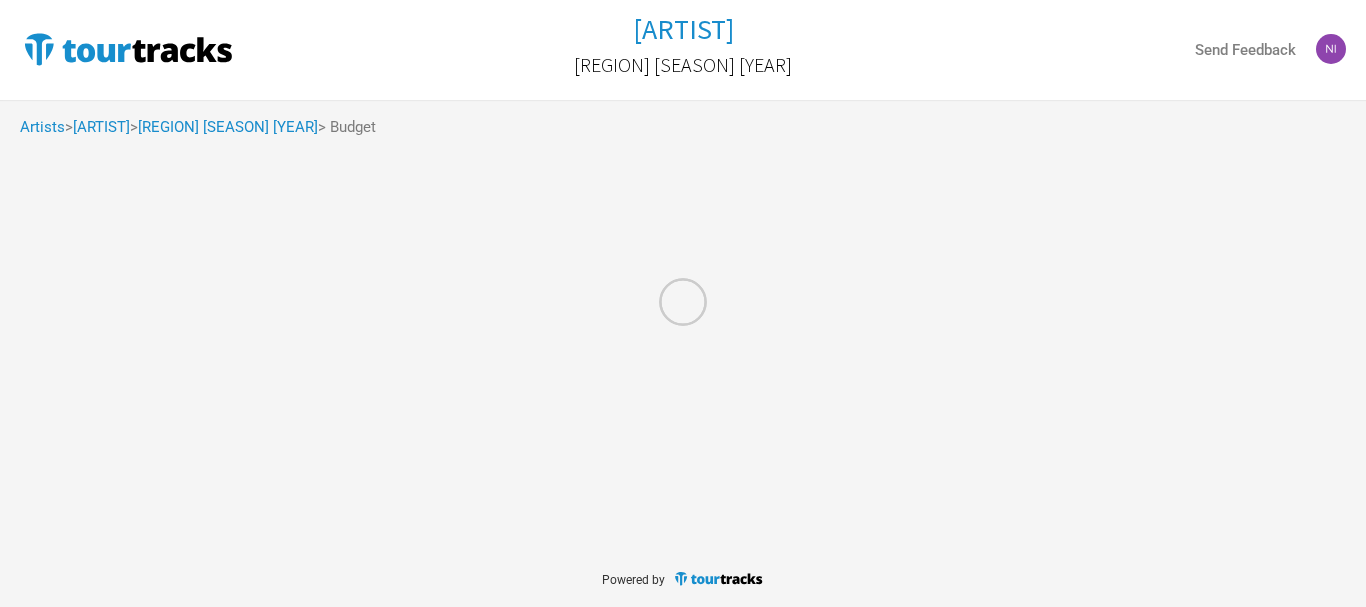 select on "USD" 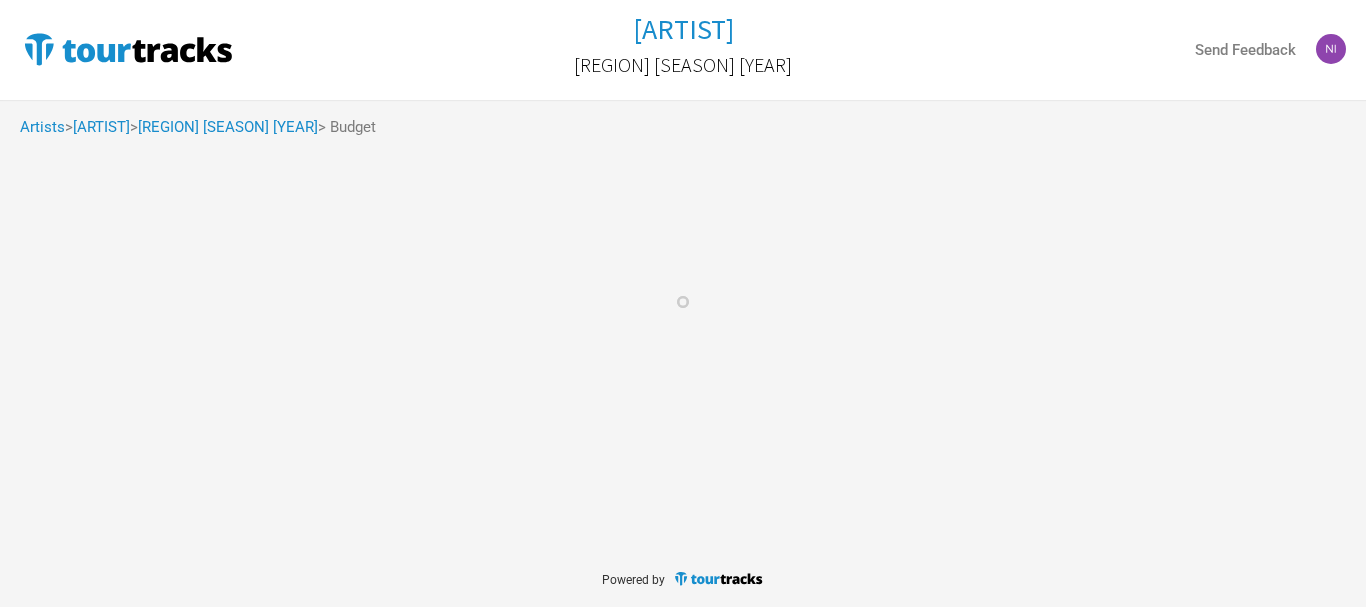 select on "[EVENT]" 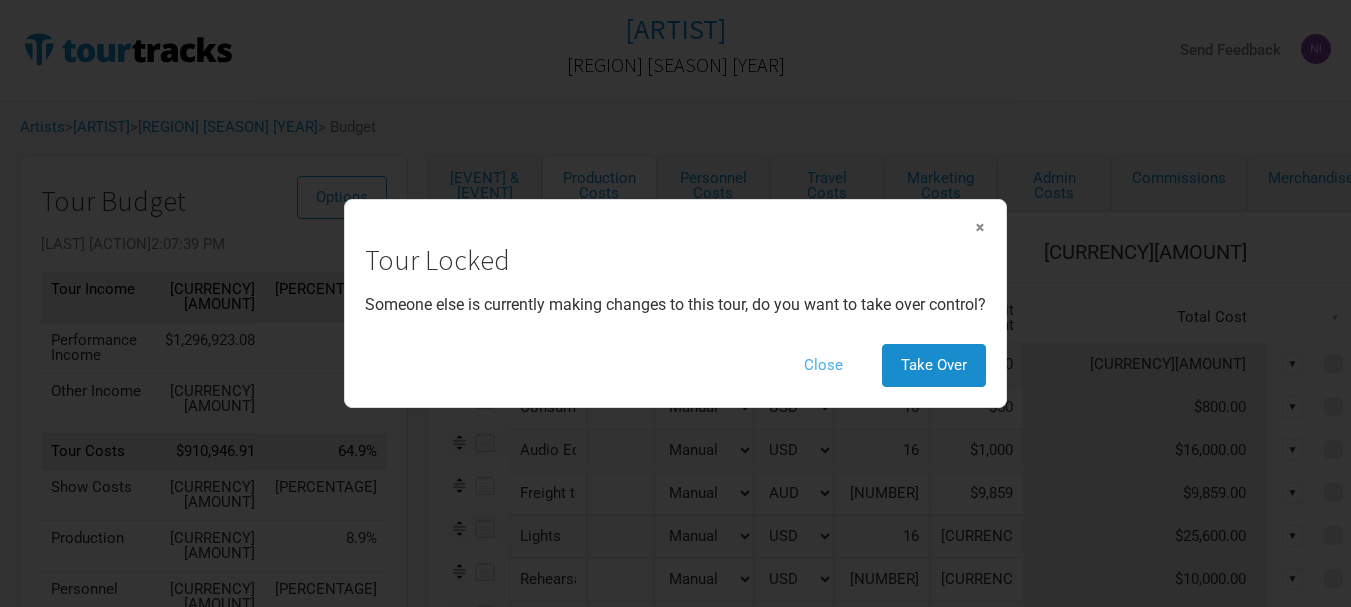 click on "Close" at bounding box center [823, 365] 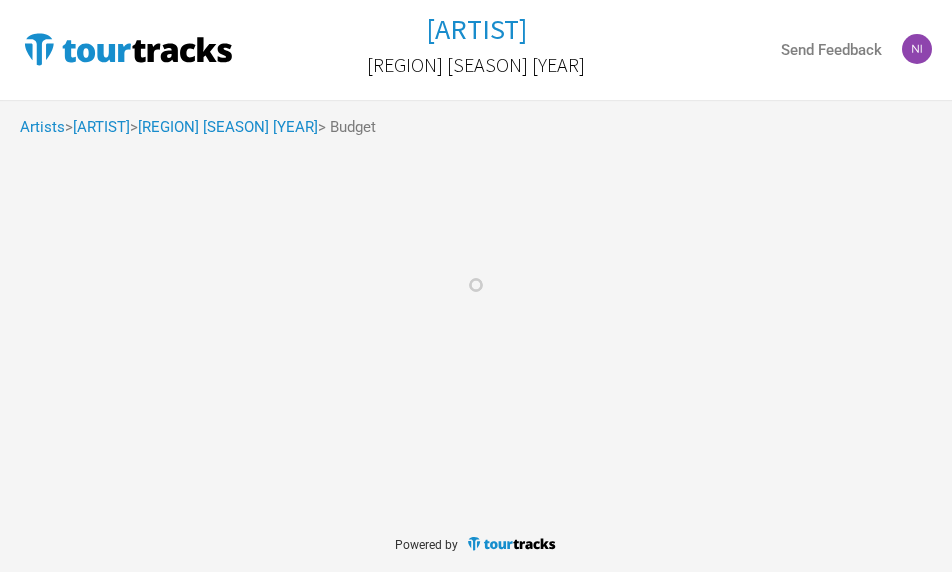 select on "Show Days" 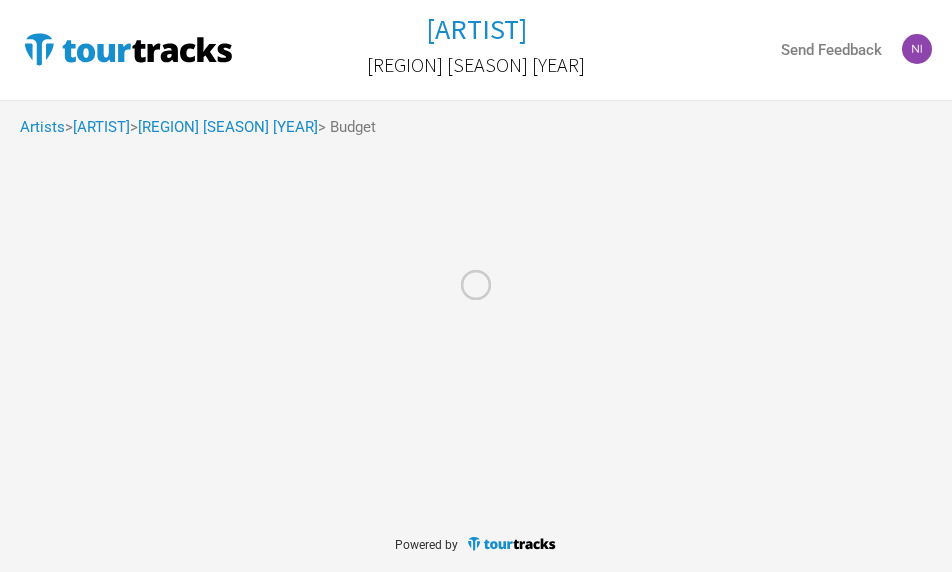 select on "USD" 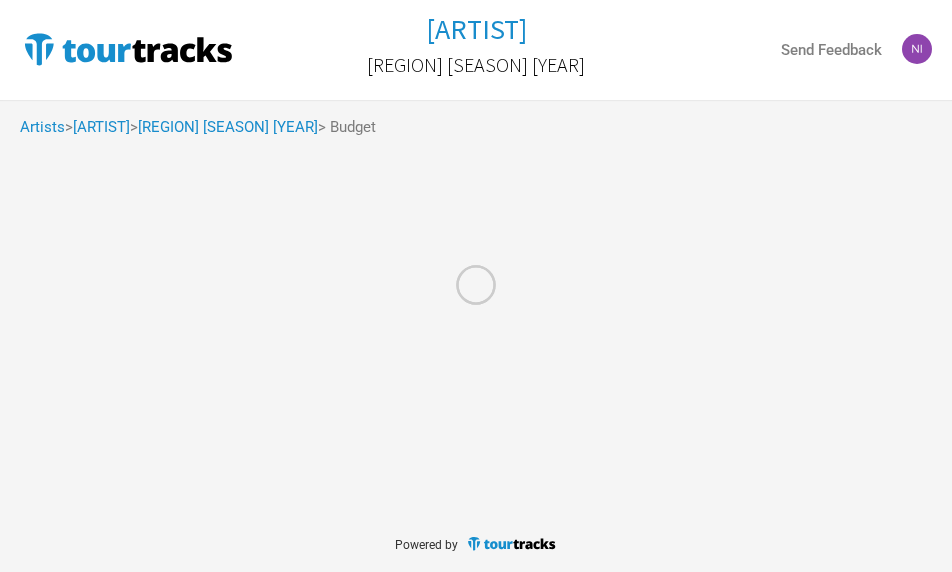 select on "[EVENT]" 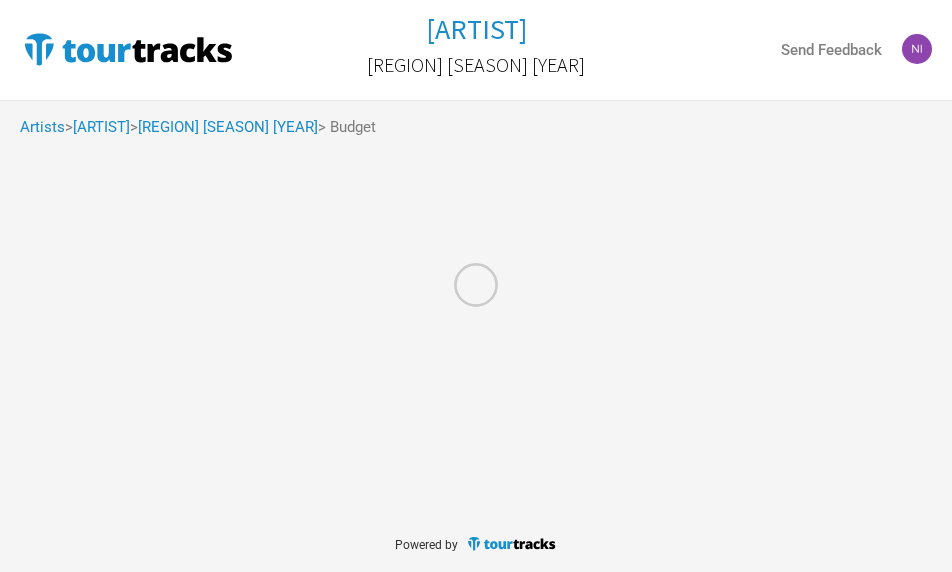 select on "USD" 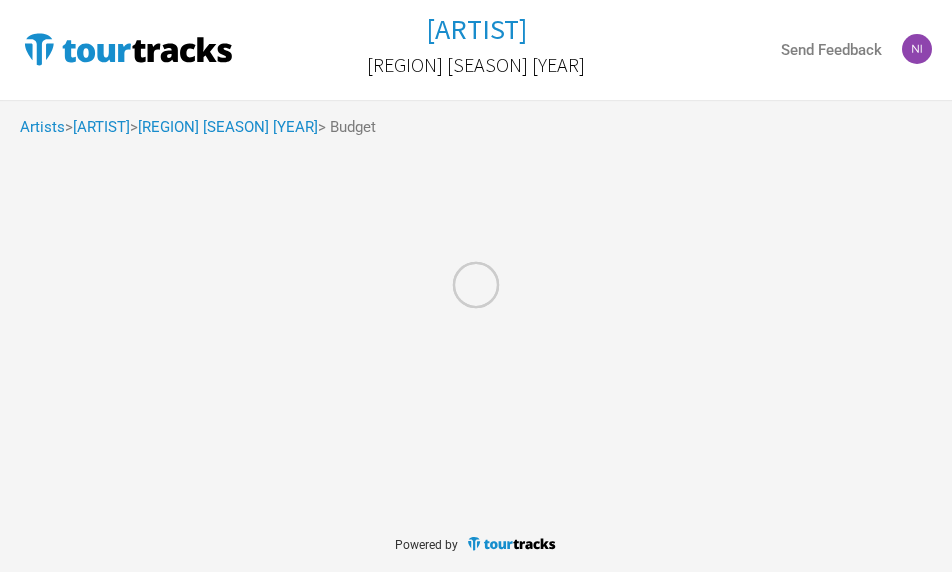 select on "[EVENT]" 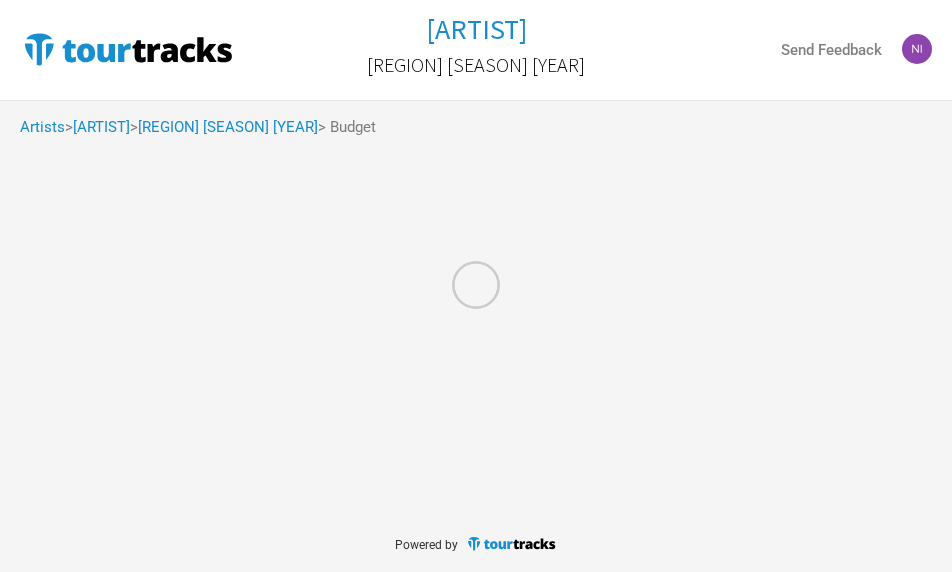 select on "USD" 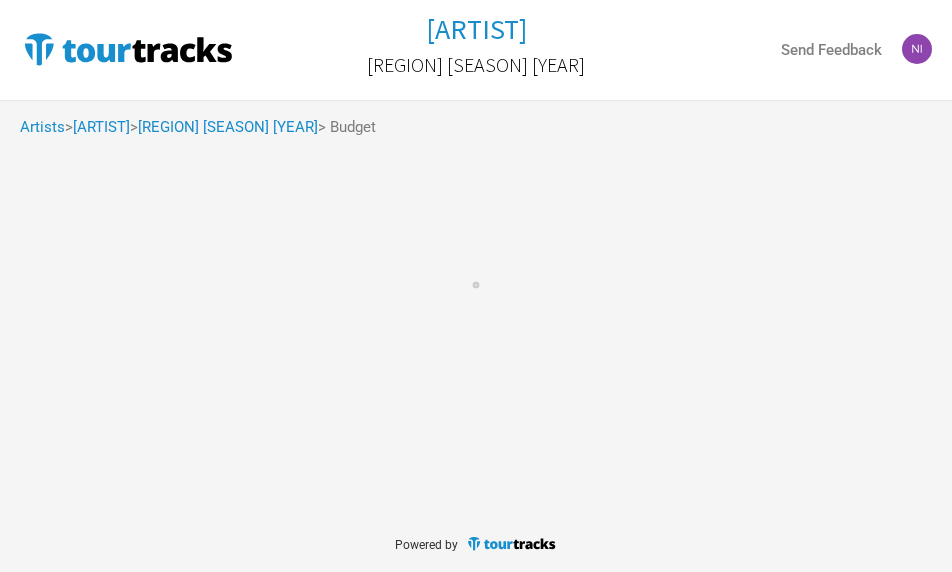 select on "[EVENT]" 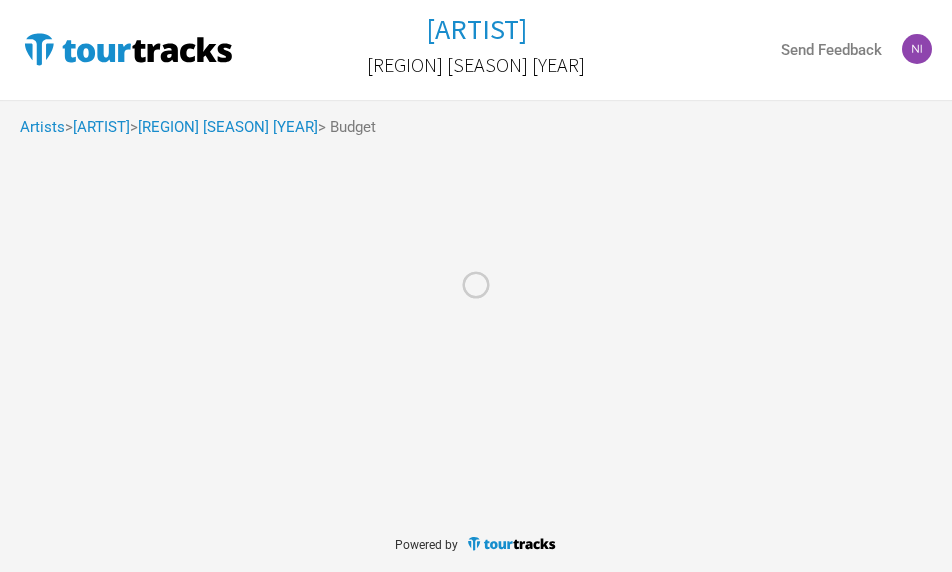 select on "USD" 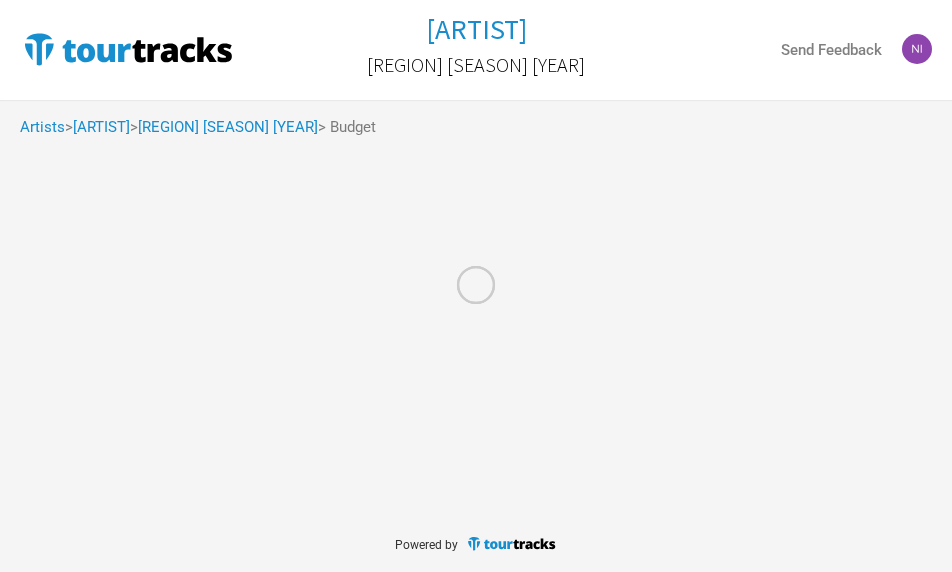 select on "USD" 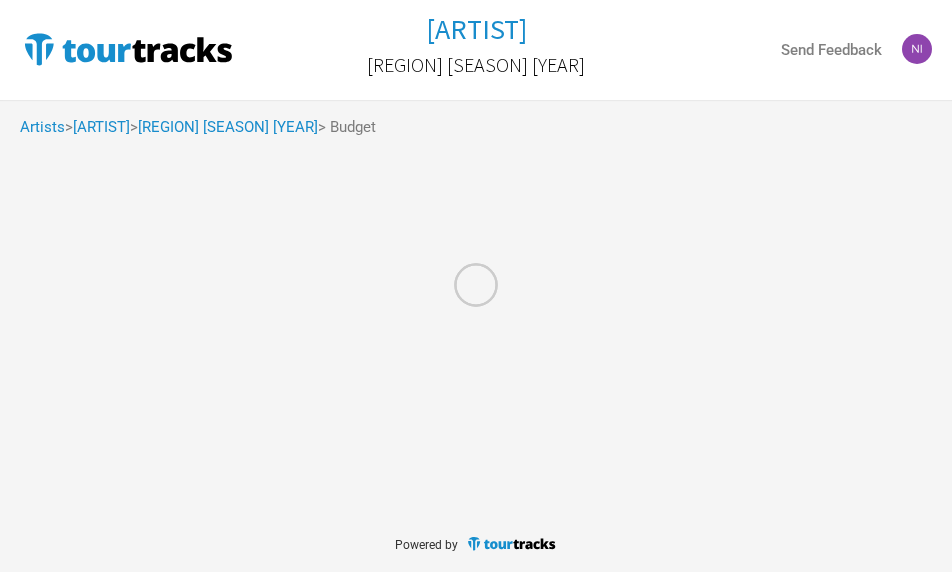 select on "USD" 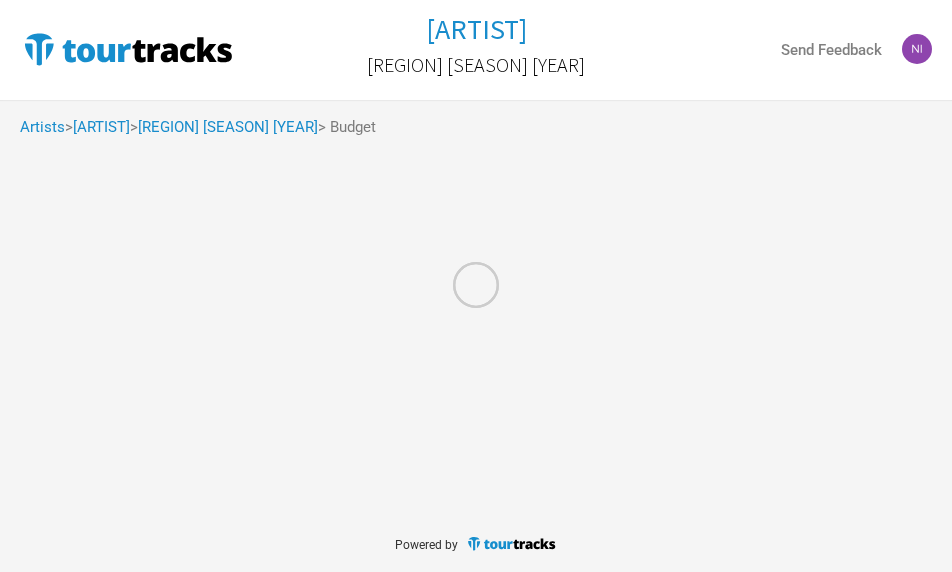 select on "[EVENT]" 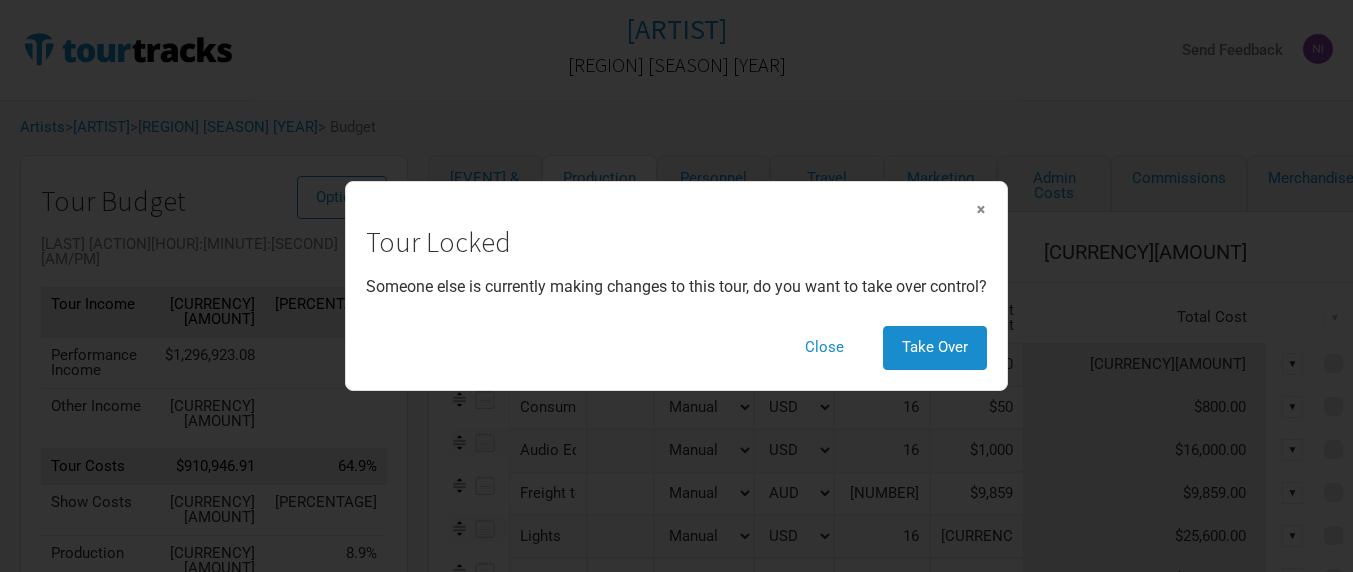 click on "×" at bounding box center [981, 209] 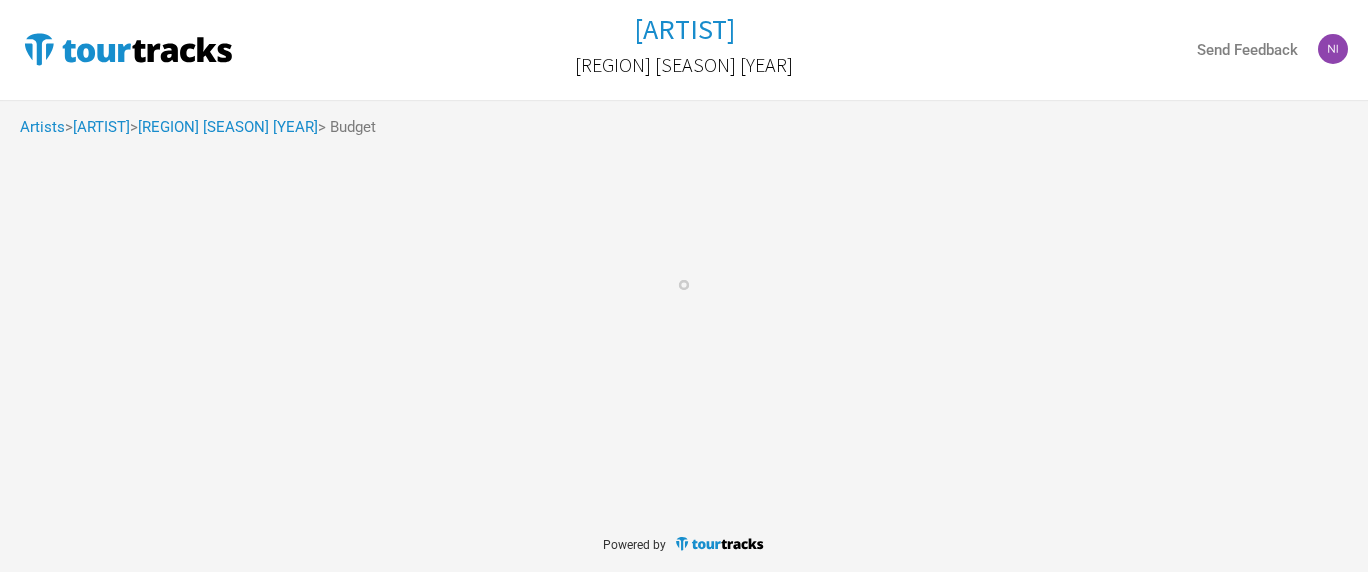 select on "Show Days" 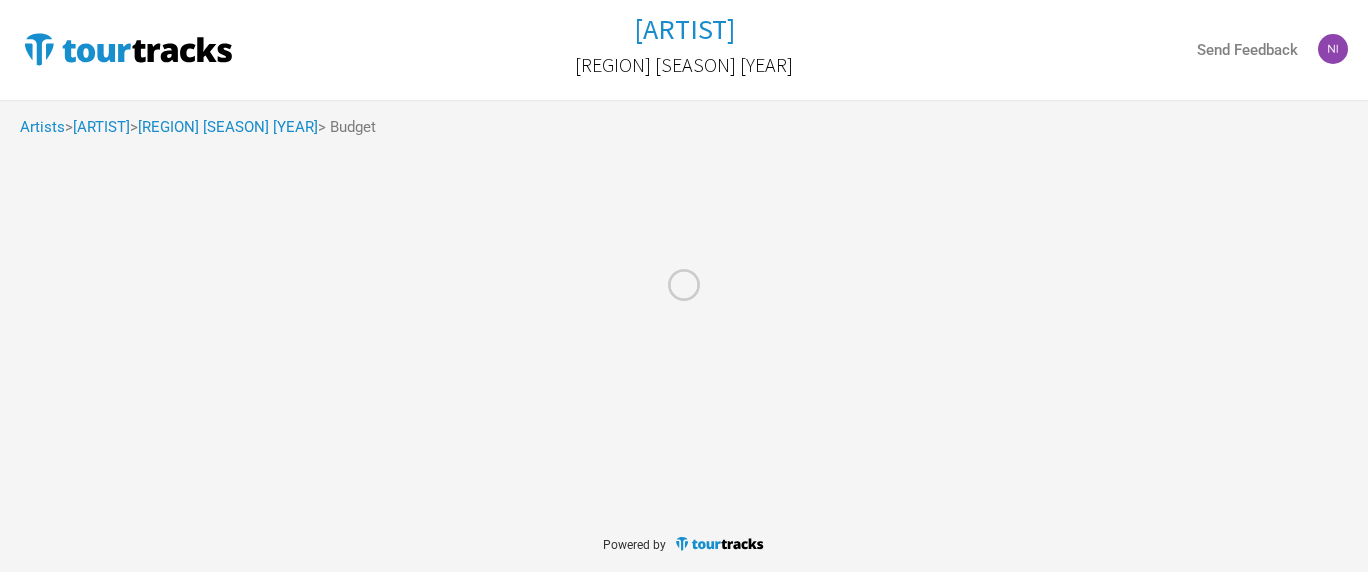 select on "USD" 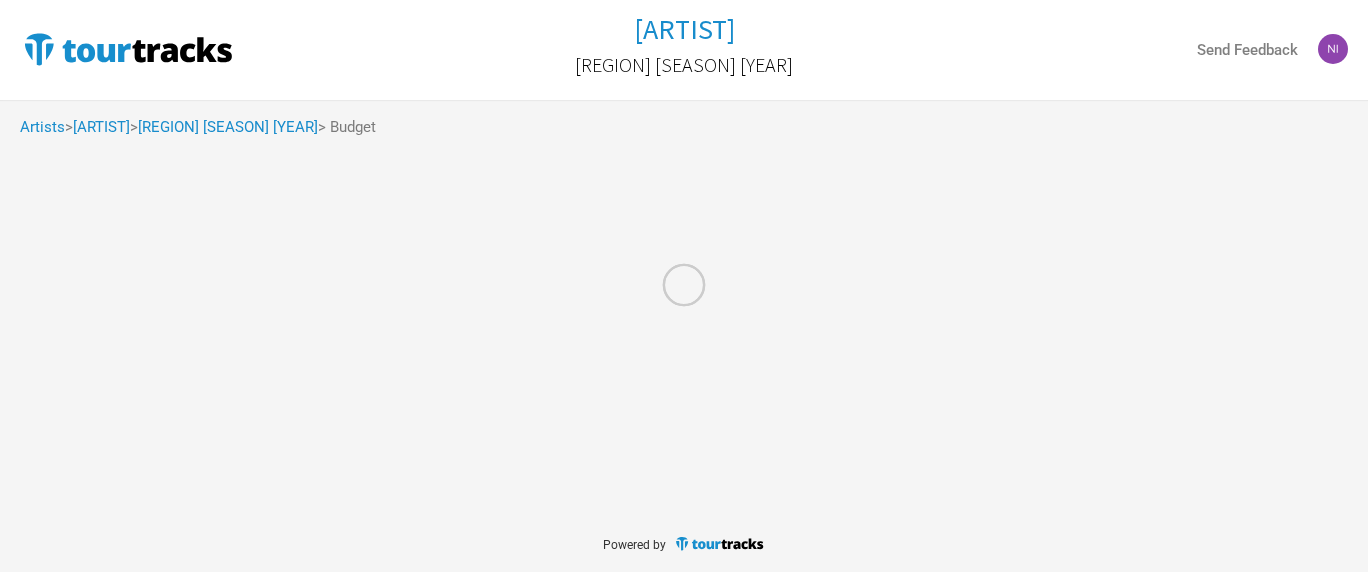 select on "[EVENT]" 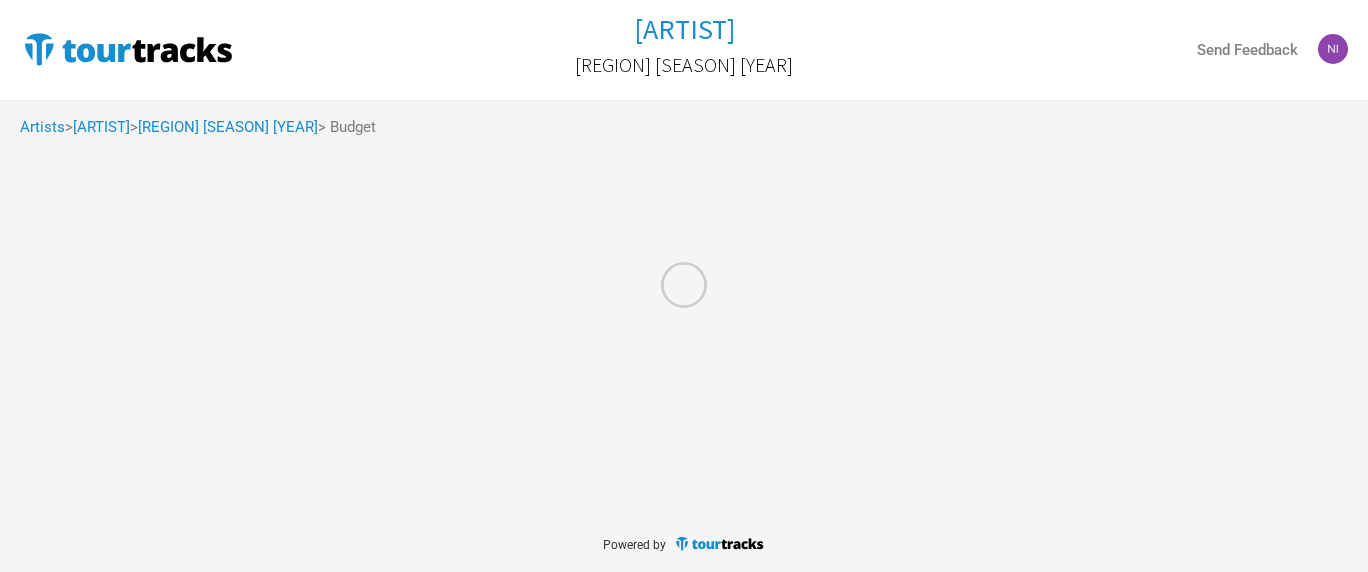 select on "USD" 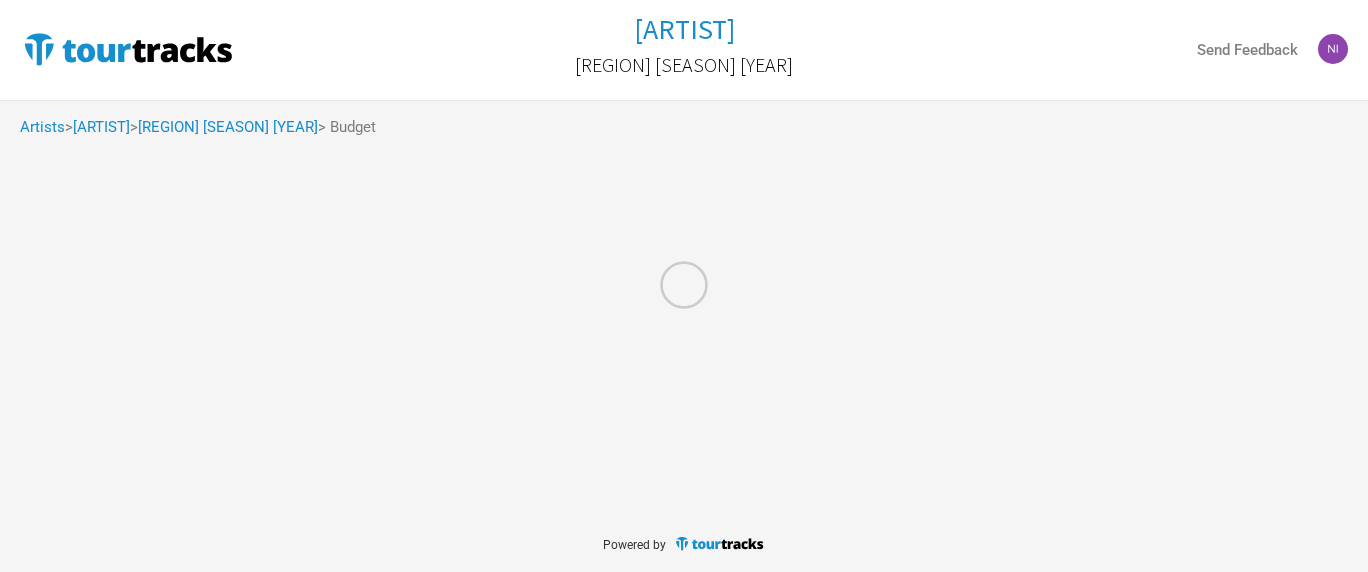 select on "[EVENT]" 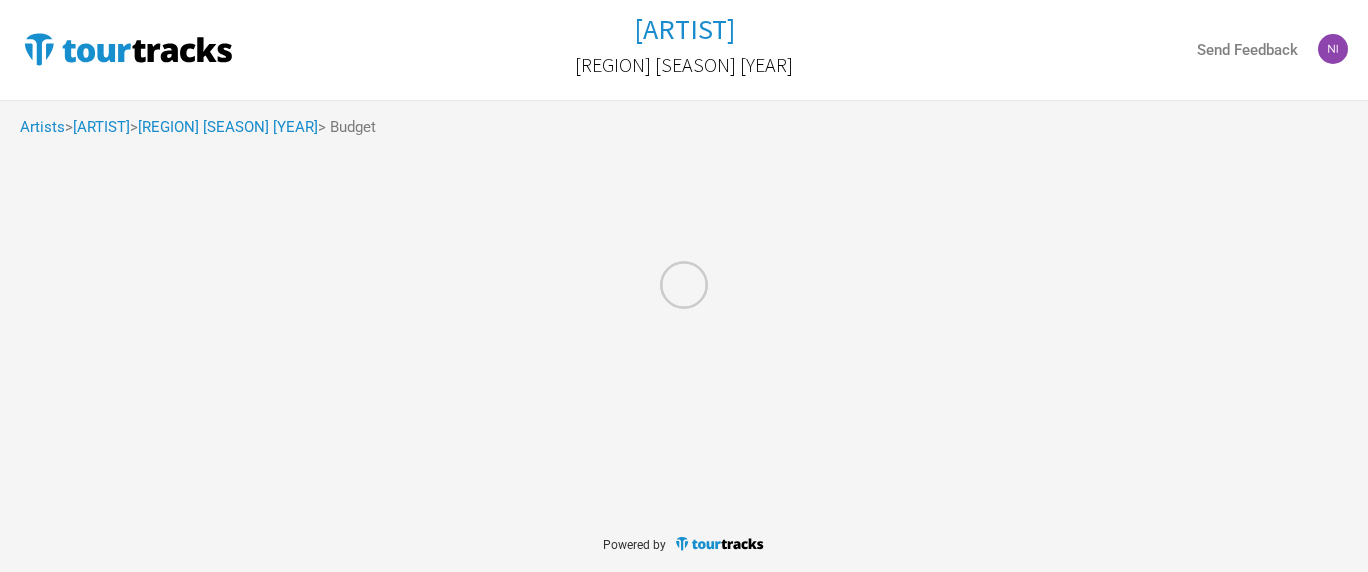 select on "USD" 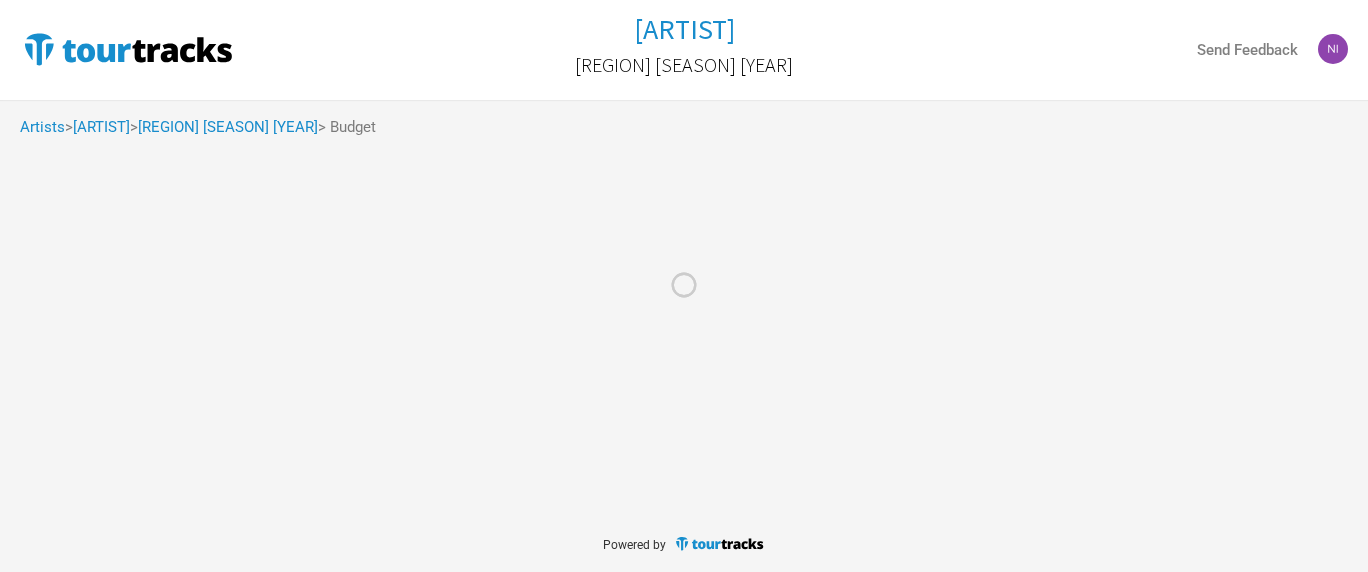 select on "[EVENT]" 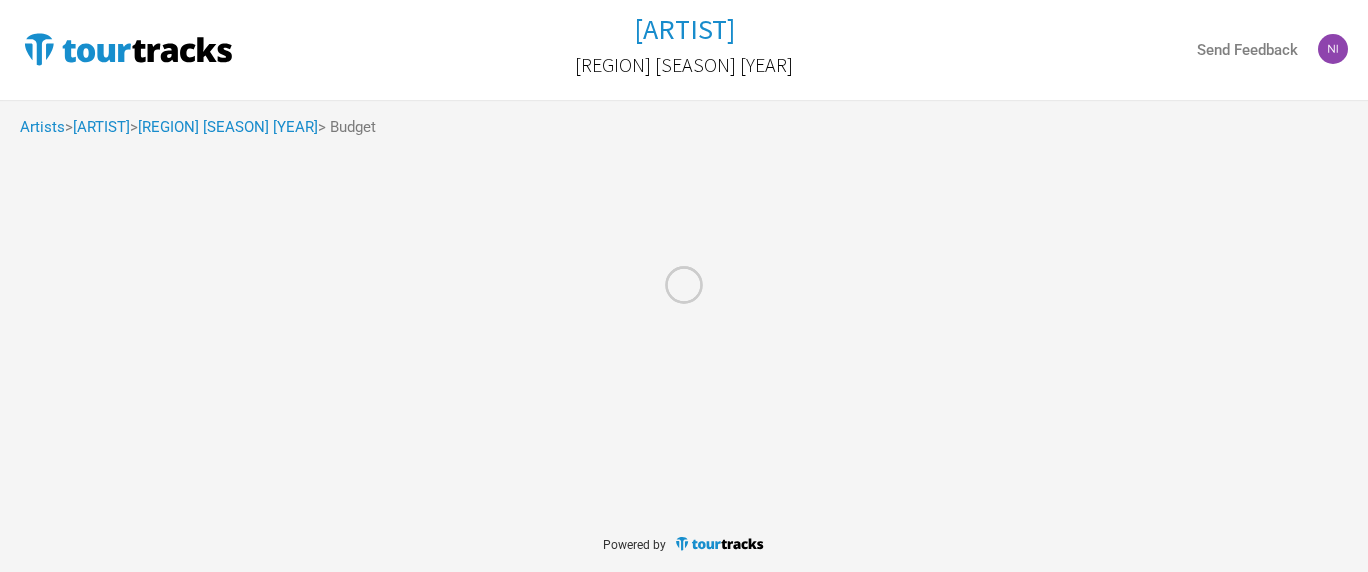 select on "USD" 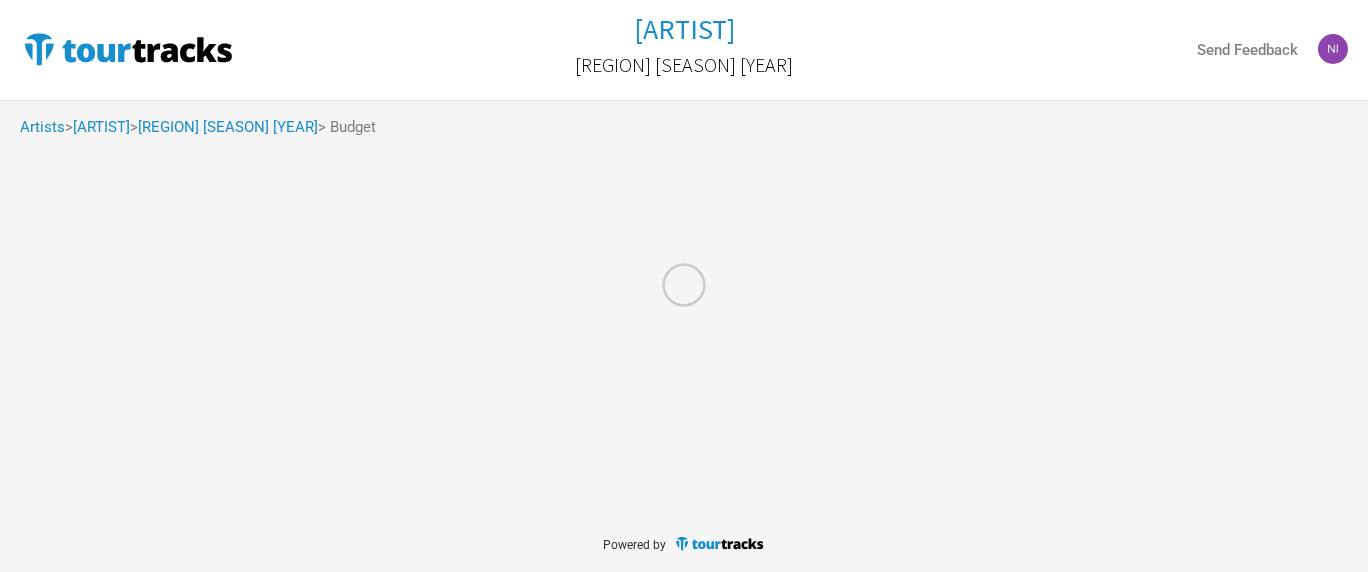 select on "USD" 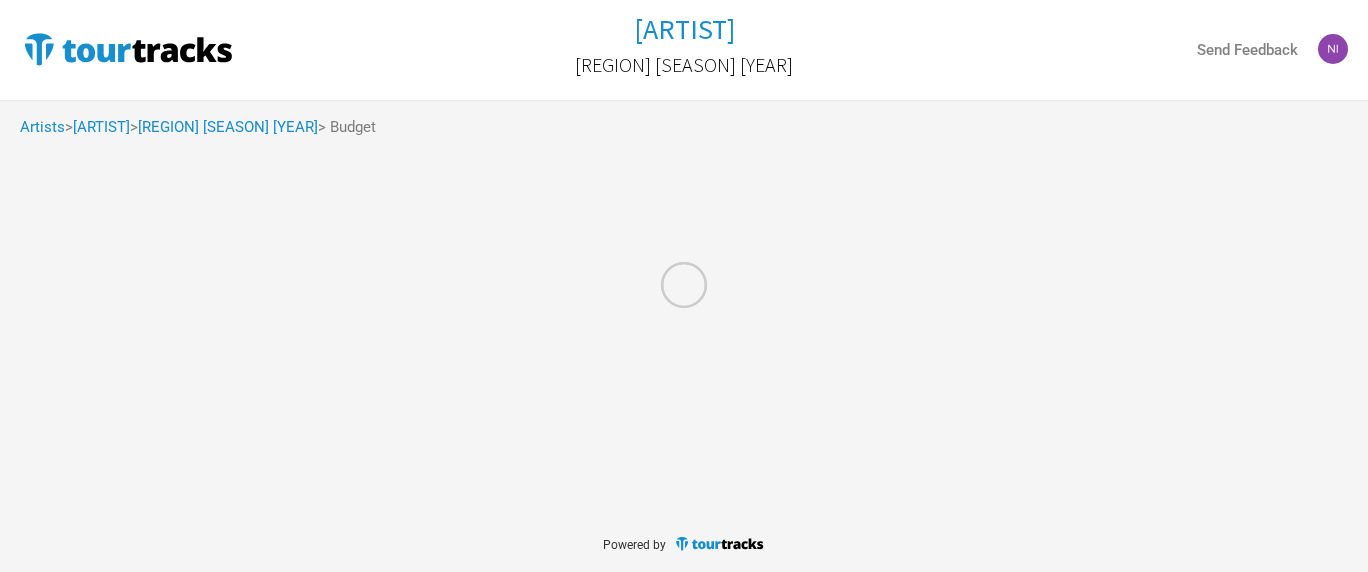 select on "USD" 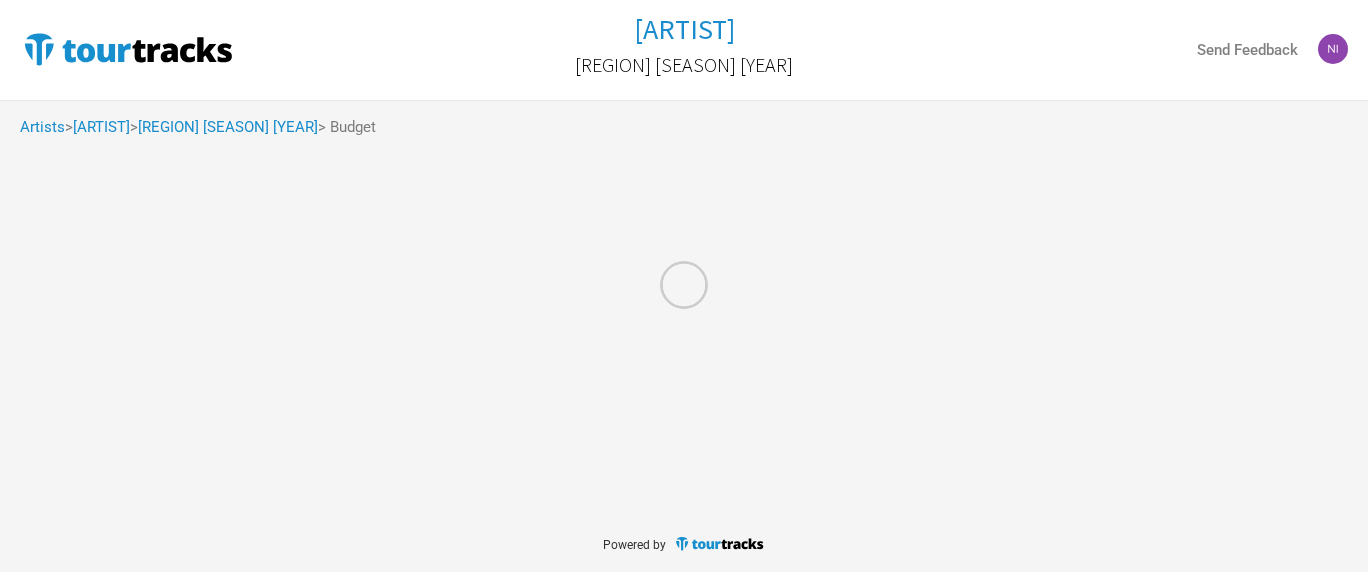 select on "[EVENT]" 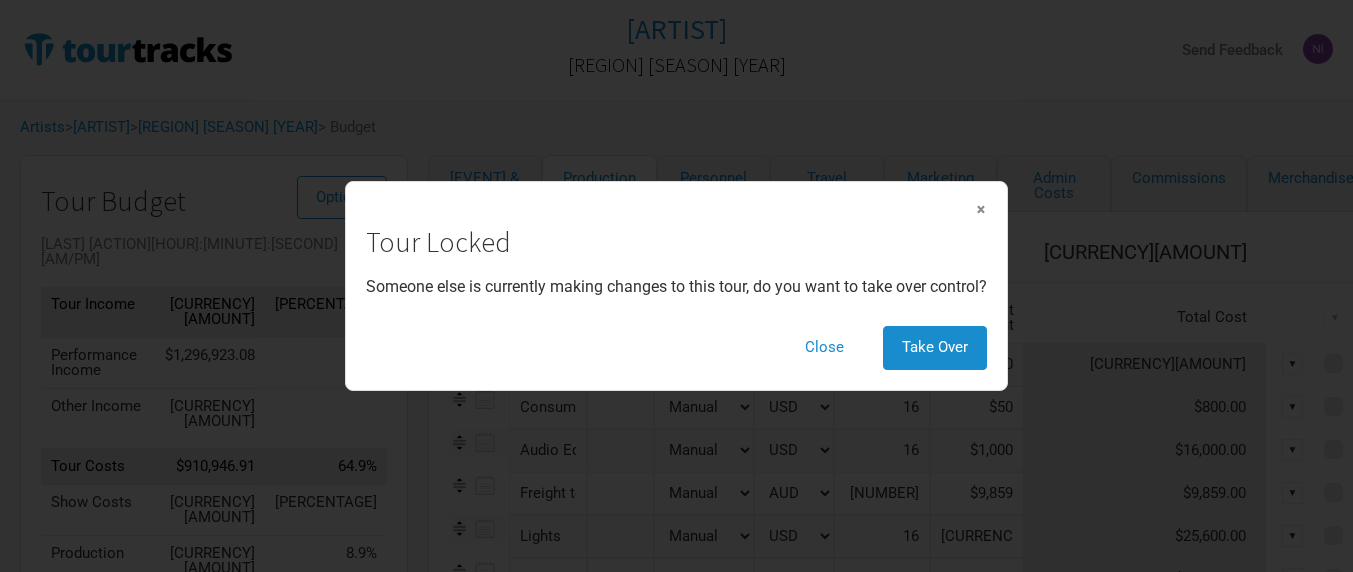 click on "×" at bounding box center [981, 209] 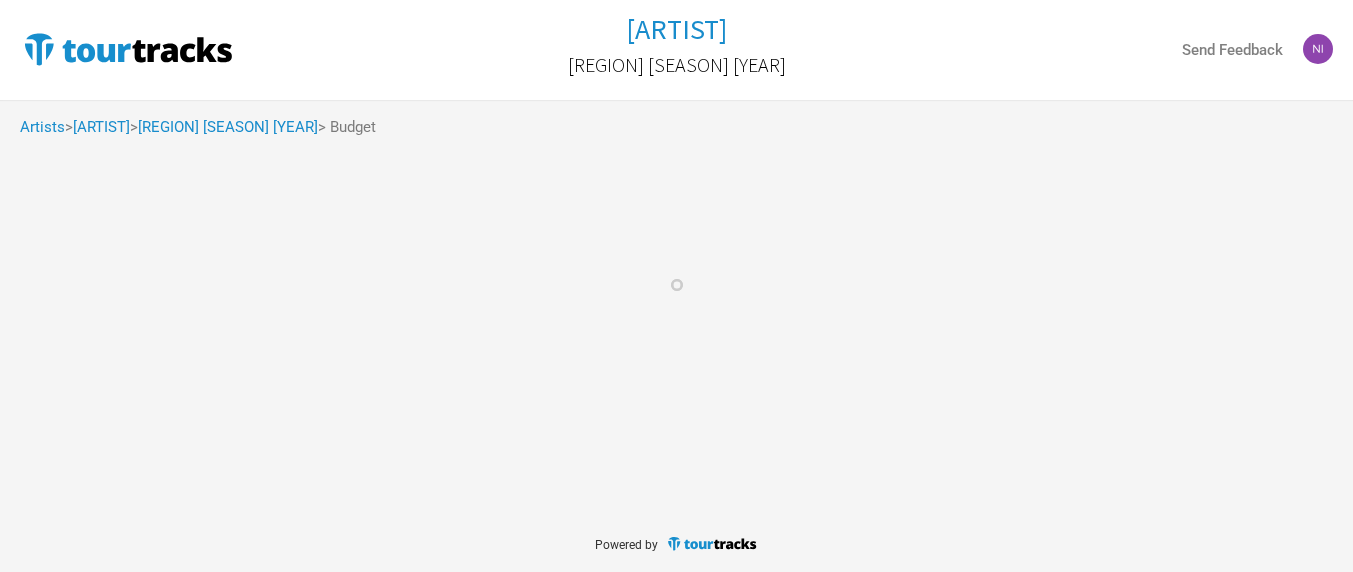 select on "Show Days" 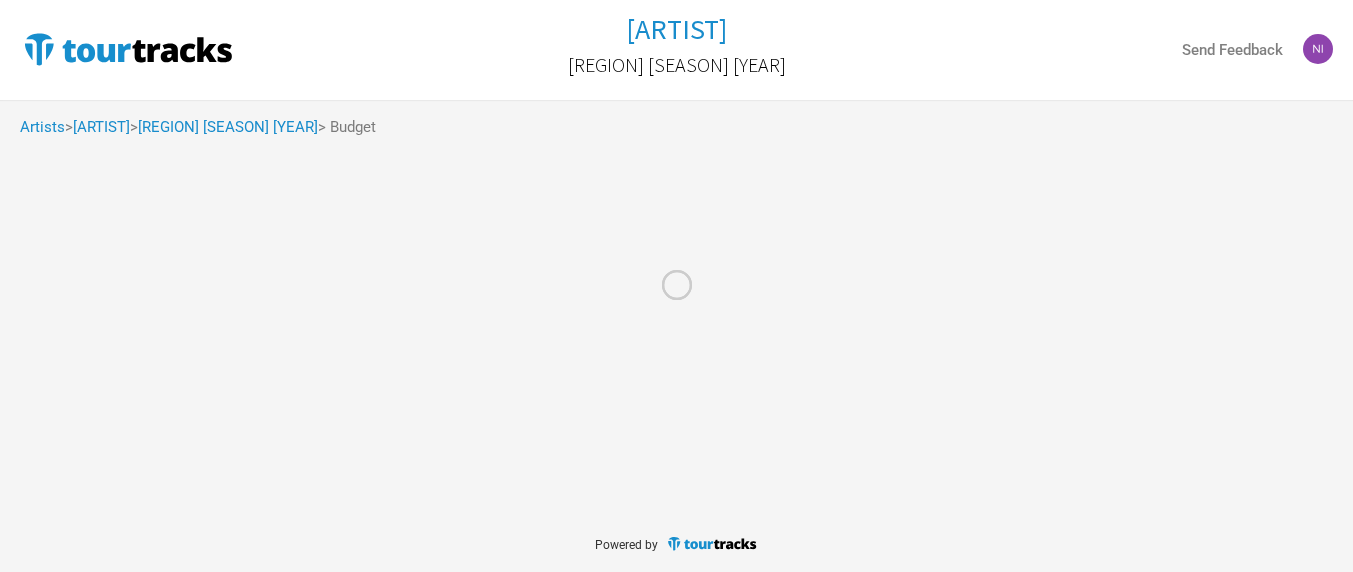 select on "USD" 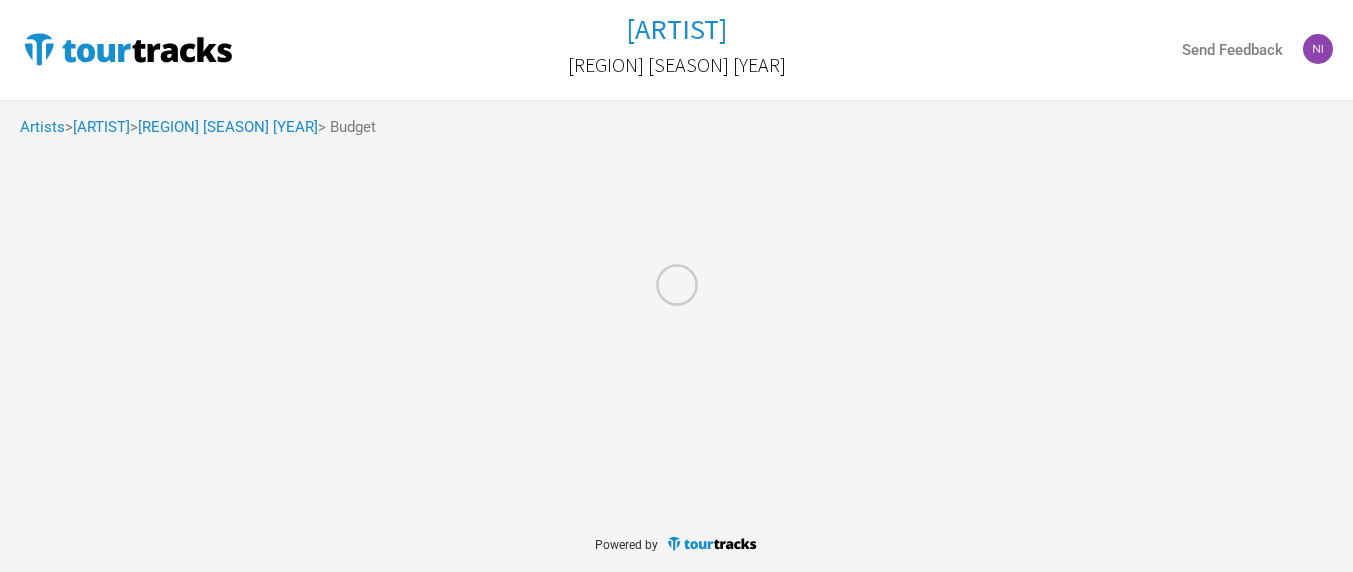 select on "[EVENT]" 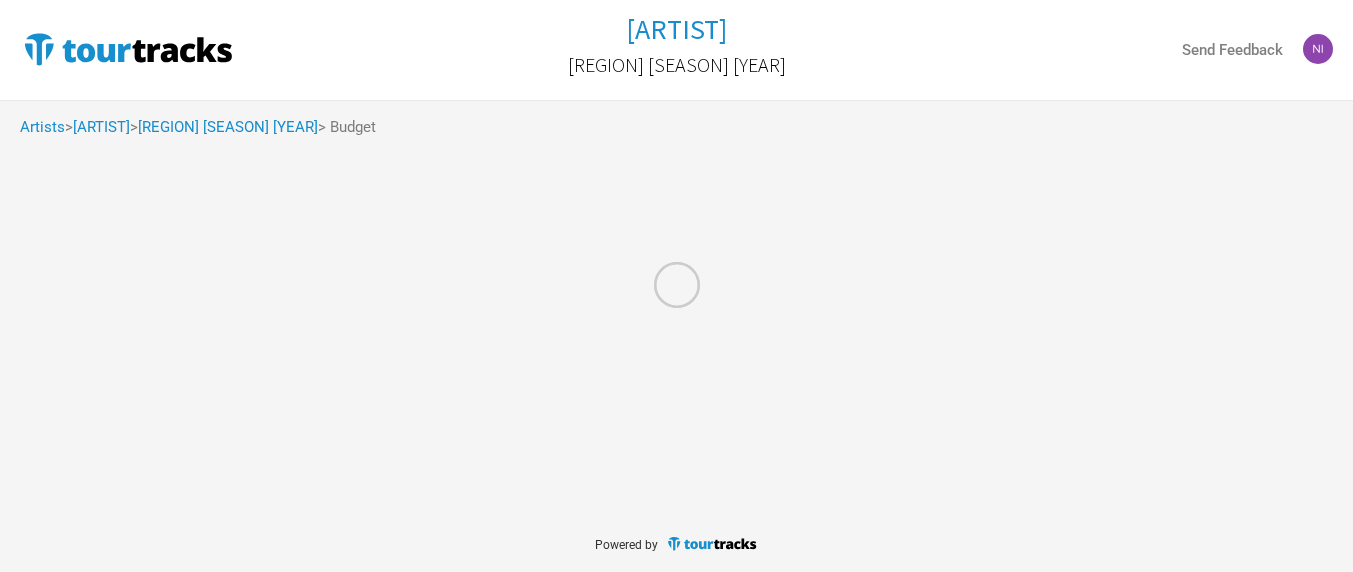 select on "USD" 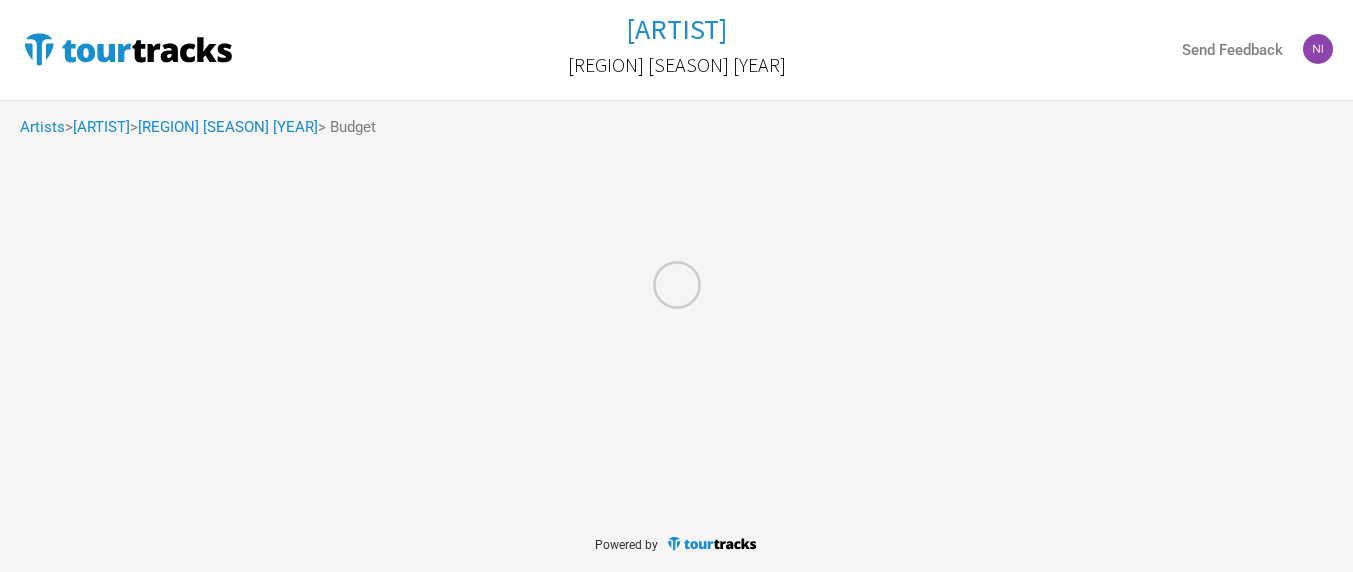 select on "[EVENT]" 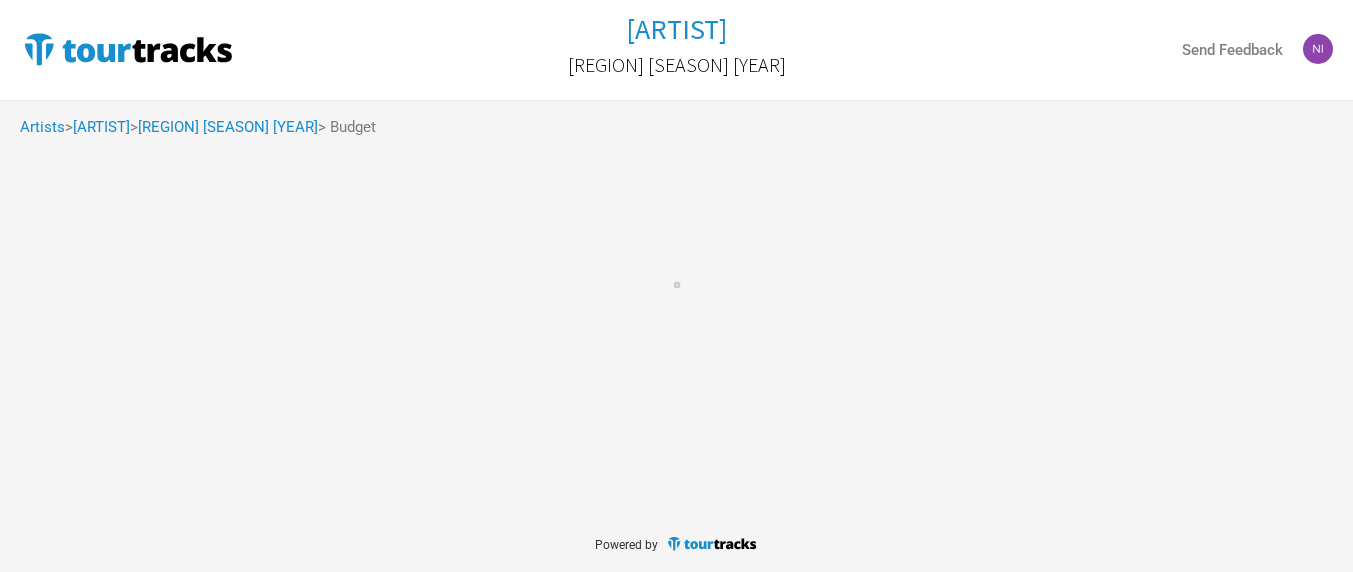 select on "USD" 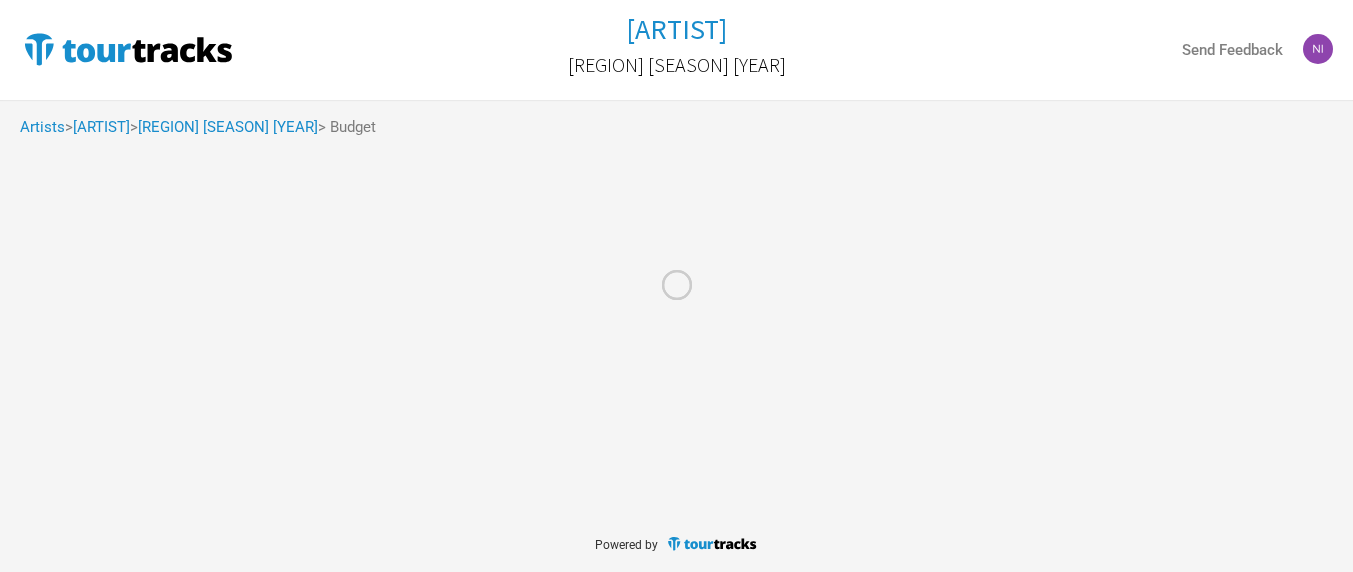 select on "[EVENT]" 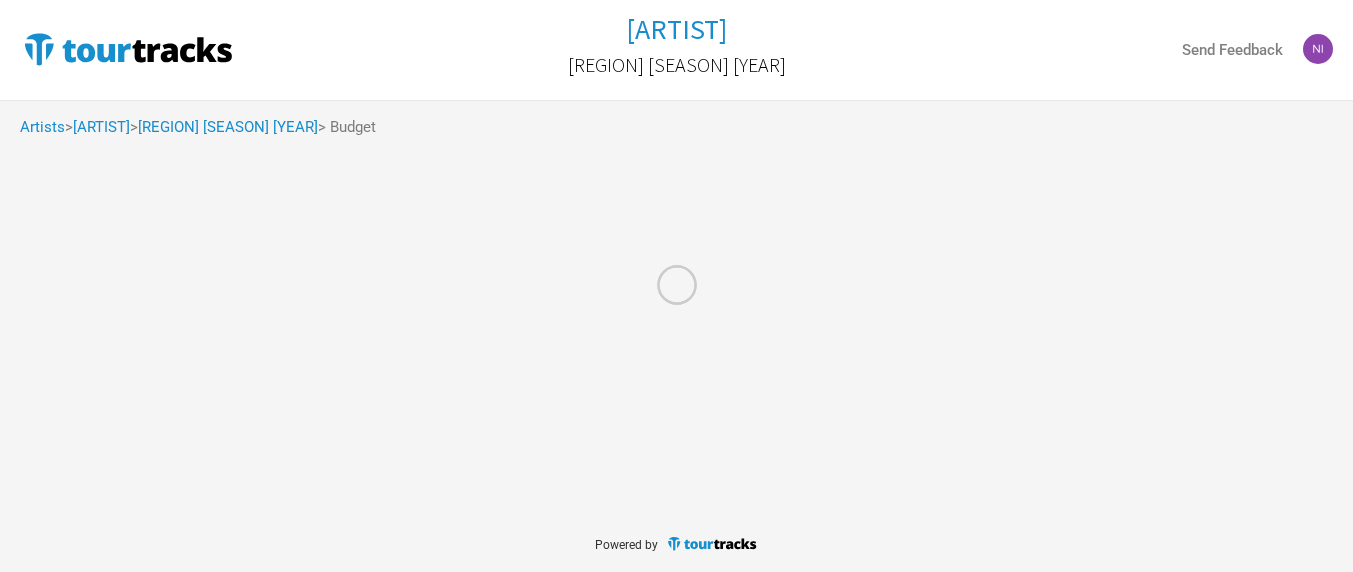 select on "USD" 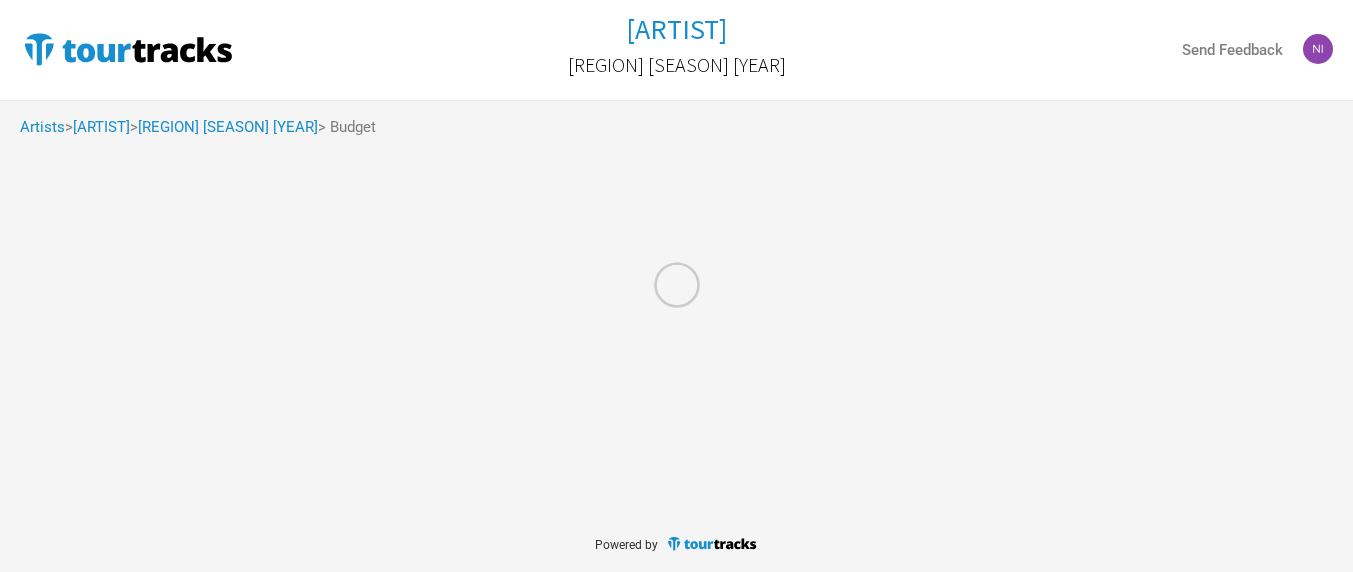 select on "USD" 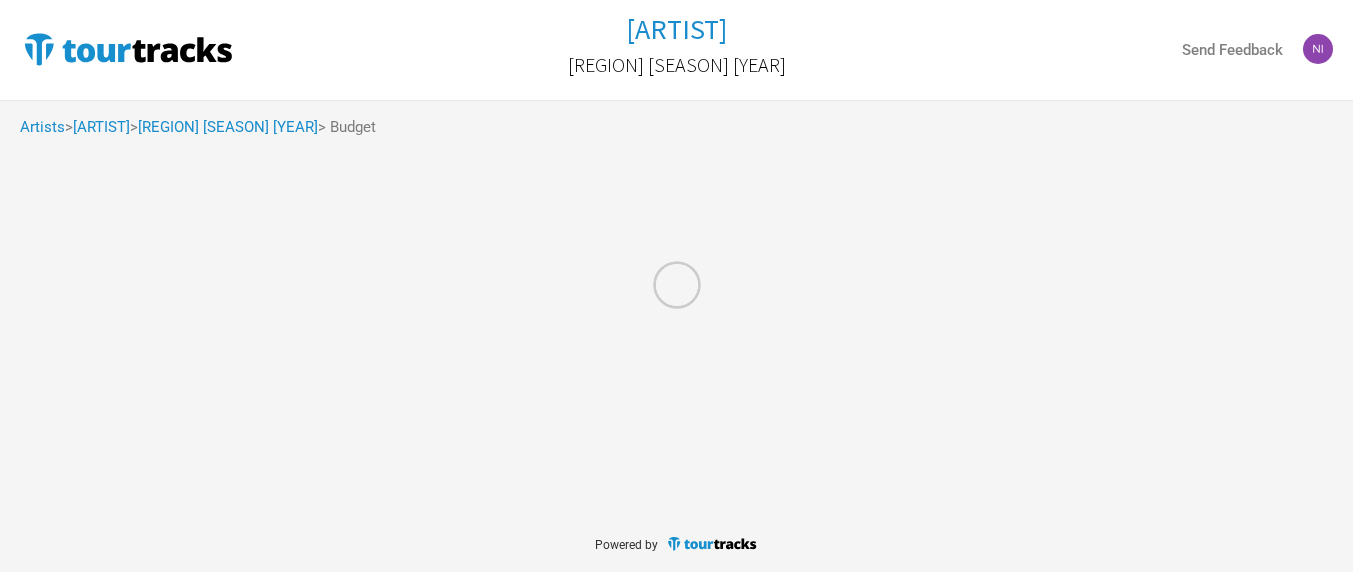 select on "USD" 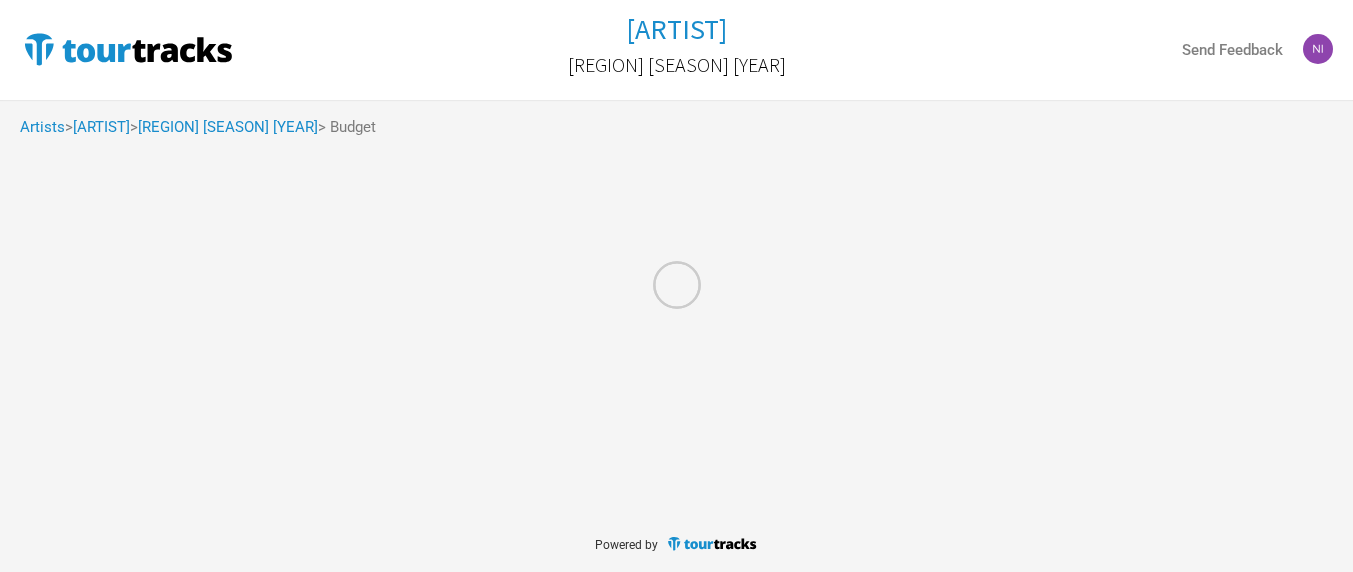 select on "[EVENT]" 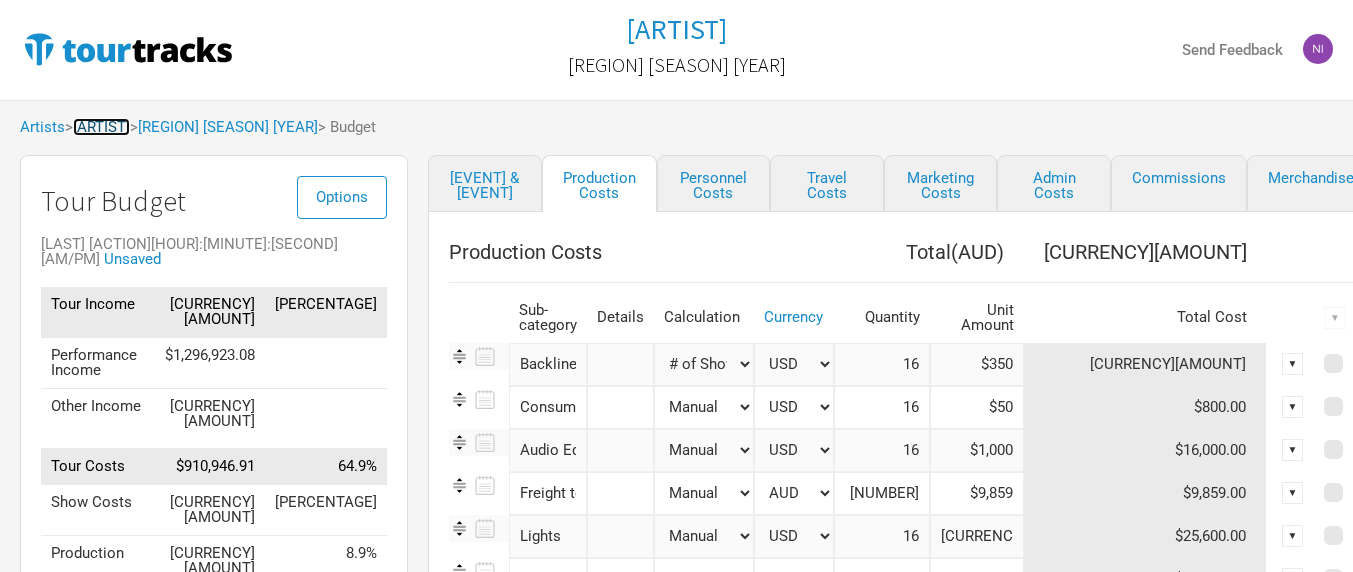click on "[ARTIST]" at bounding box center [101, 127] 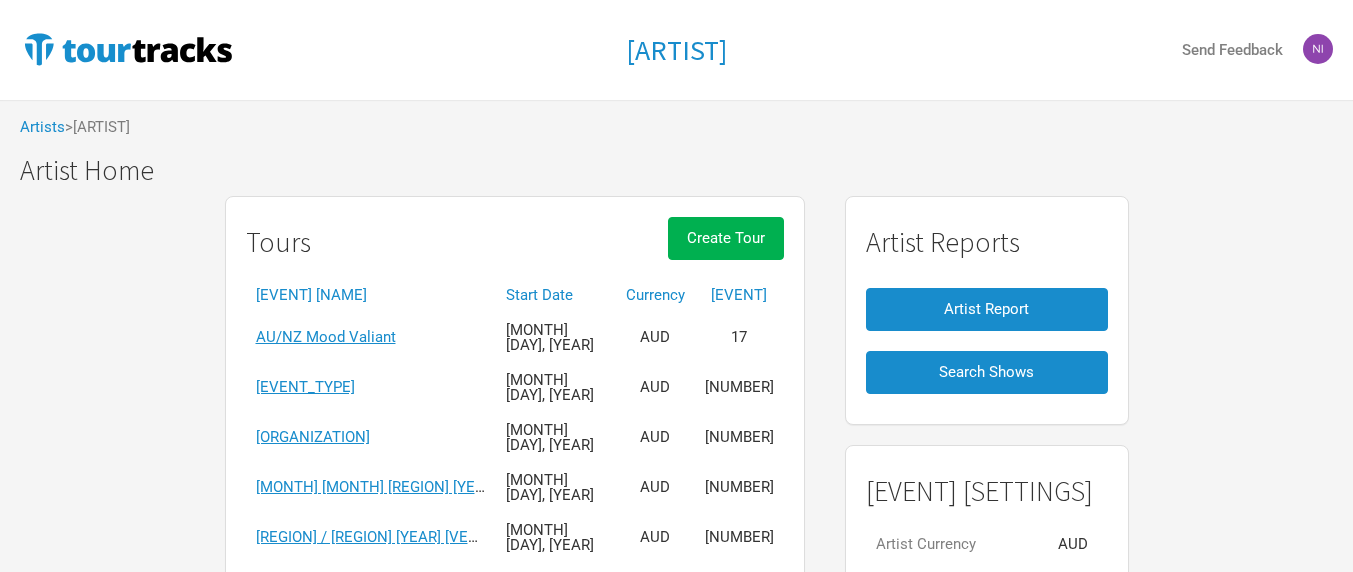 click on "Start Date" at bounding box center [556, 295] 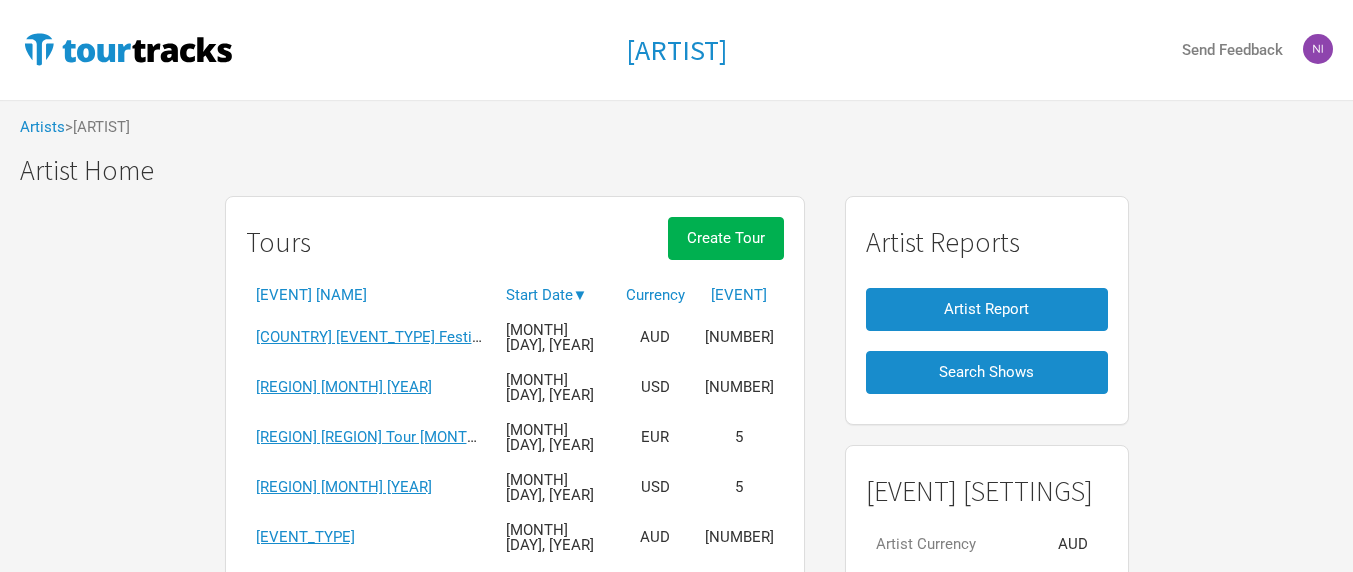 click on "[DATE_TYPE] ▼" at bounding box center (556, 295) 